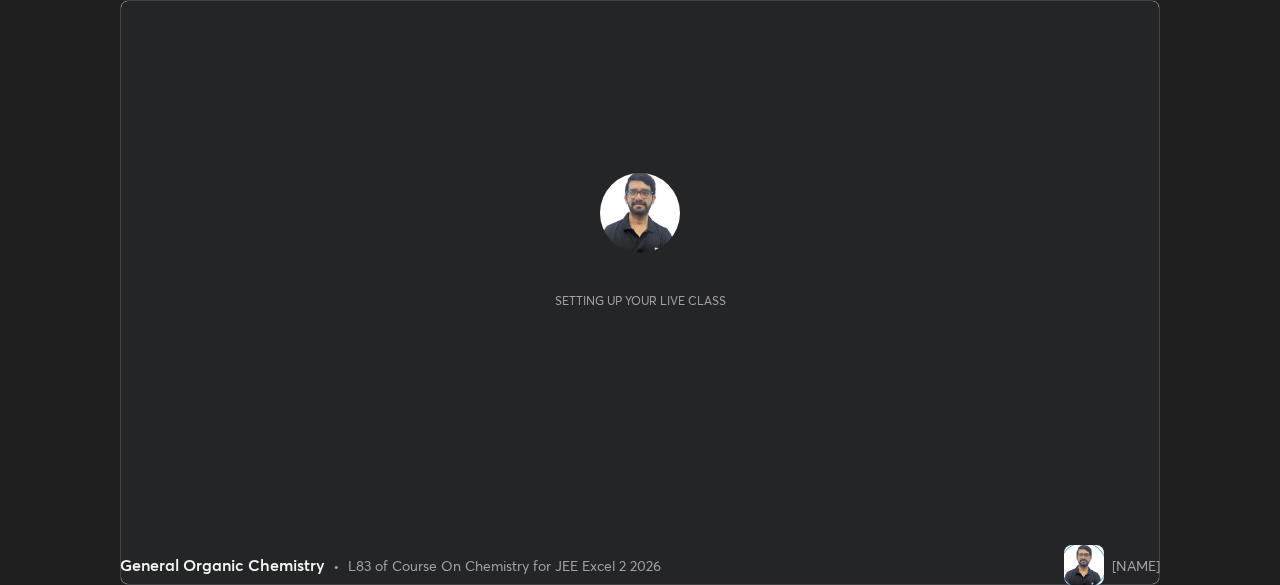 scroll, scrollTop: 0, scrollLeft: 0, axis: both 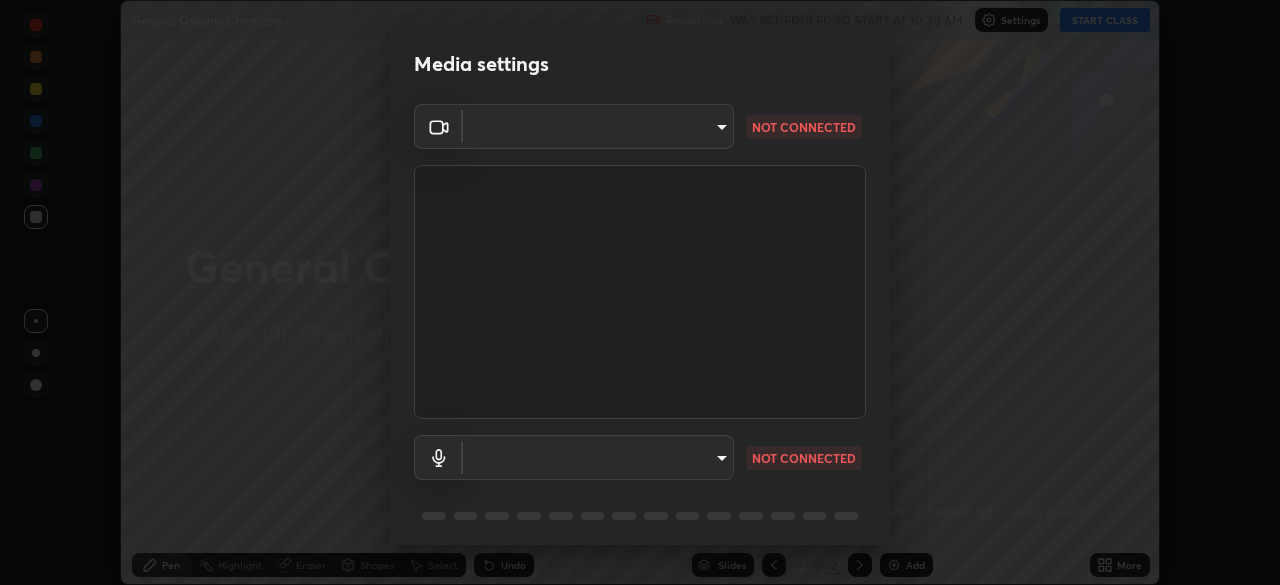 type on "b04d3f4aab0507a607fcb058103082b40897ea5b56942dd6fa8112f95d025699" 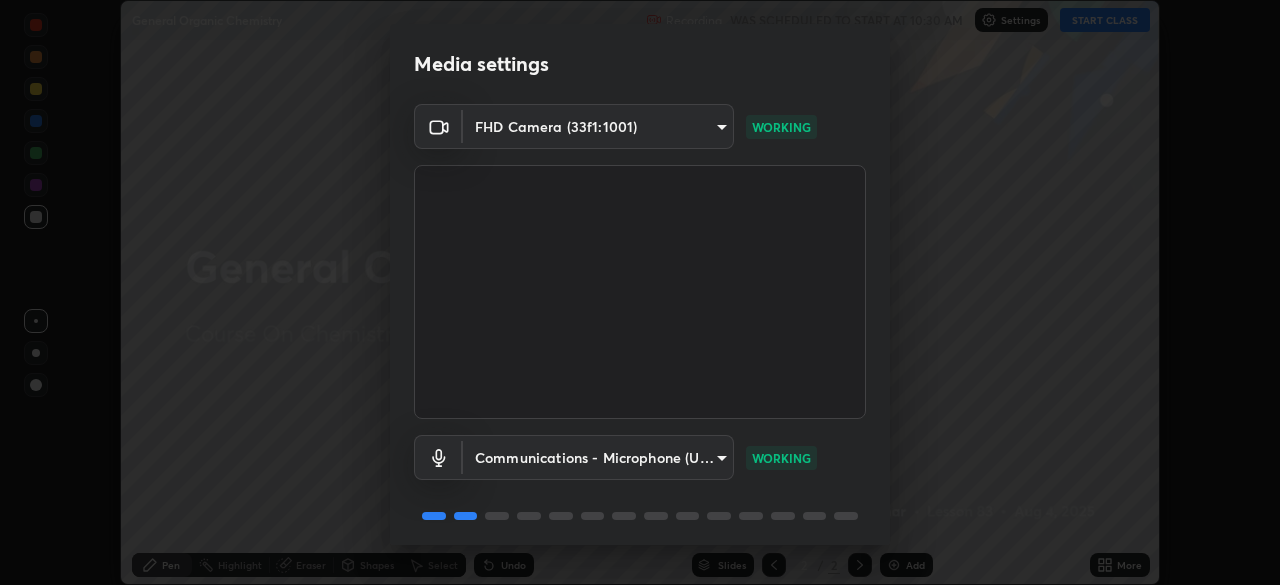 scroll, scrollTop: 71, scrollLeft: 0, axis: vertical 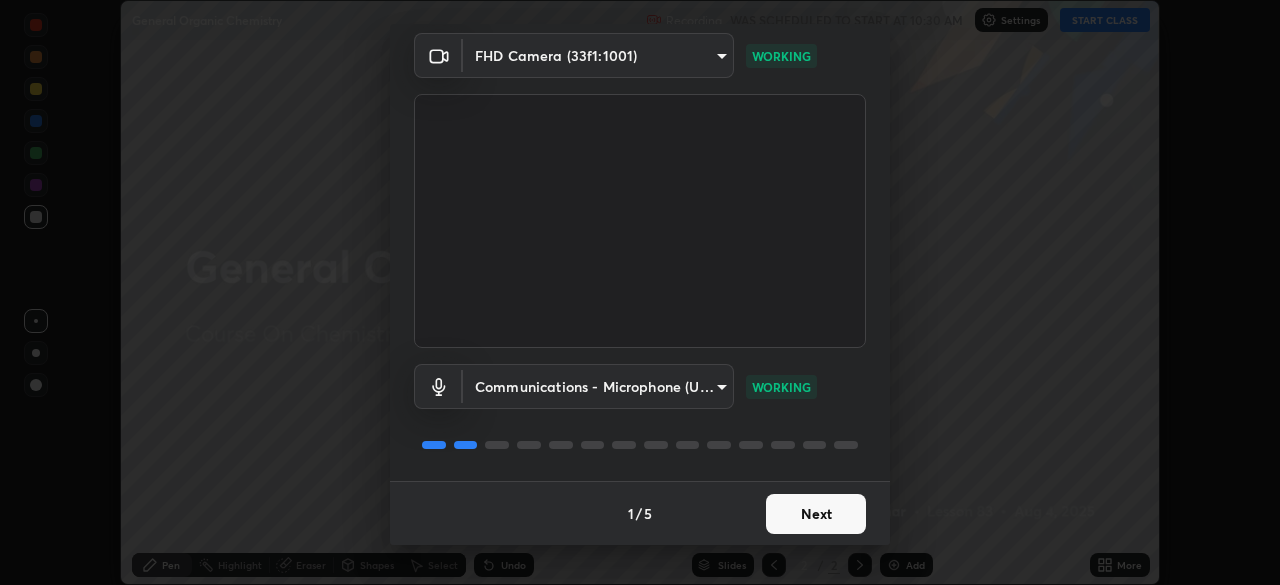 click on "Next" at bounding box center [816, 514] 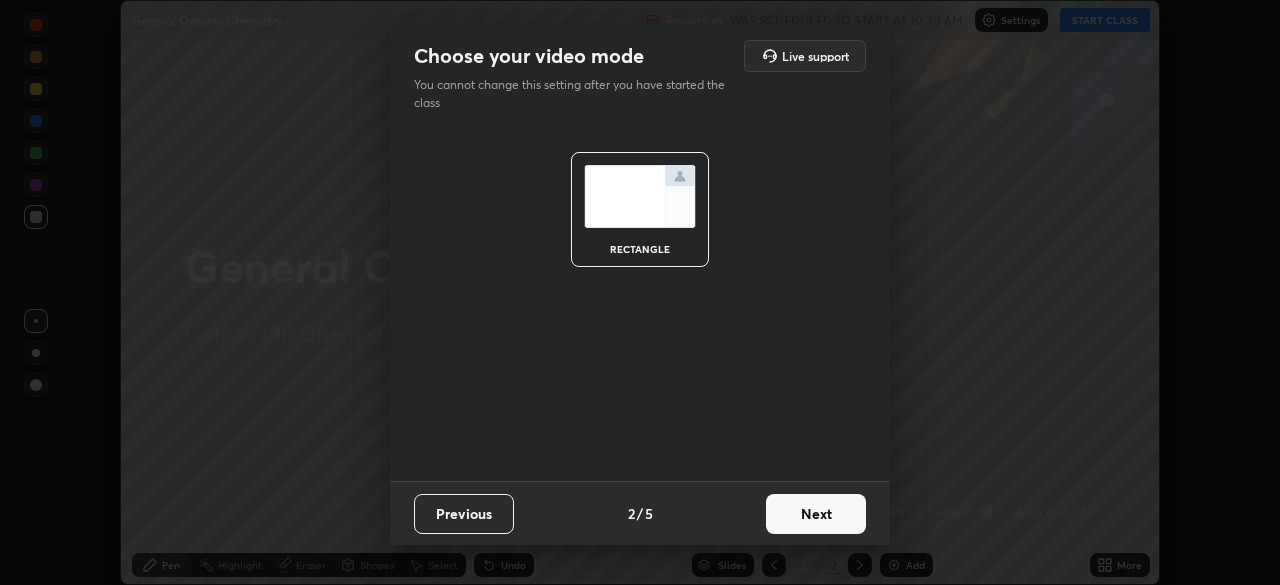 scroll, scrollTop: 0, scrollLeft: 0, axis: both 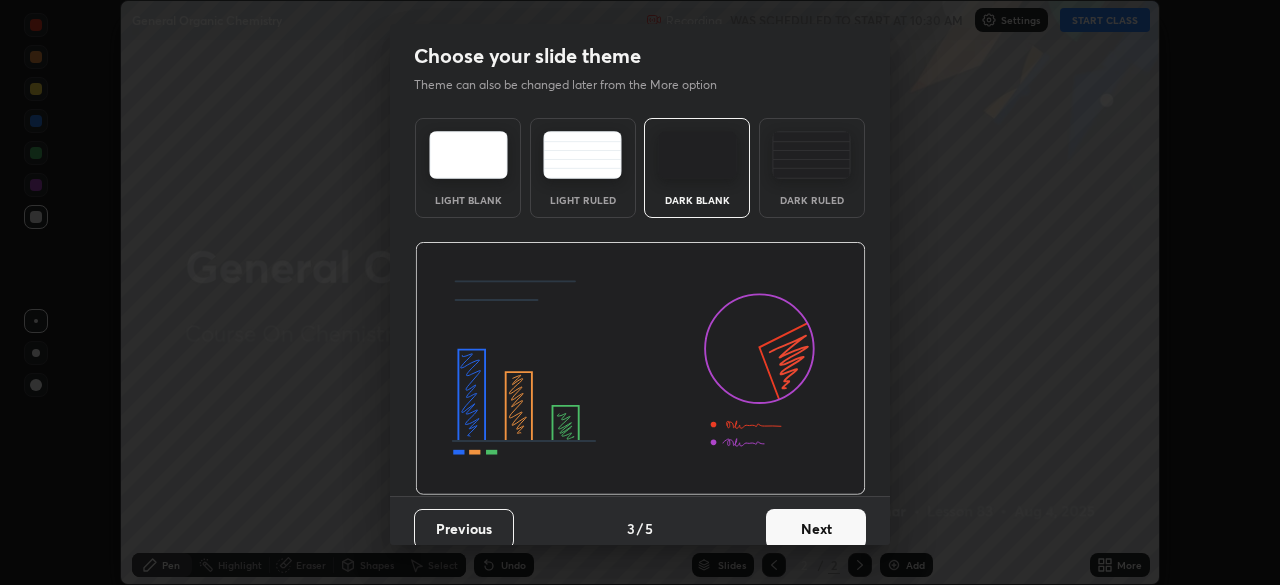 click on "Next" at bounding box center [816, 529] 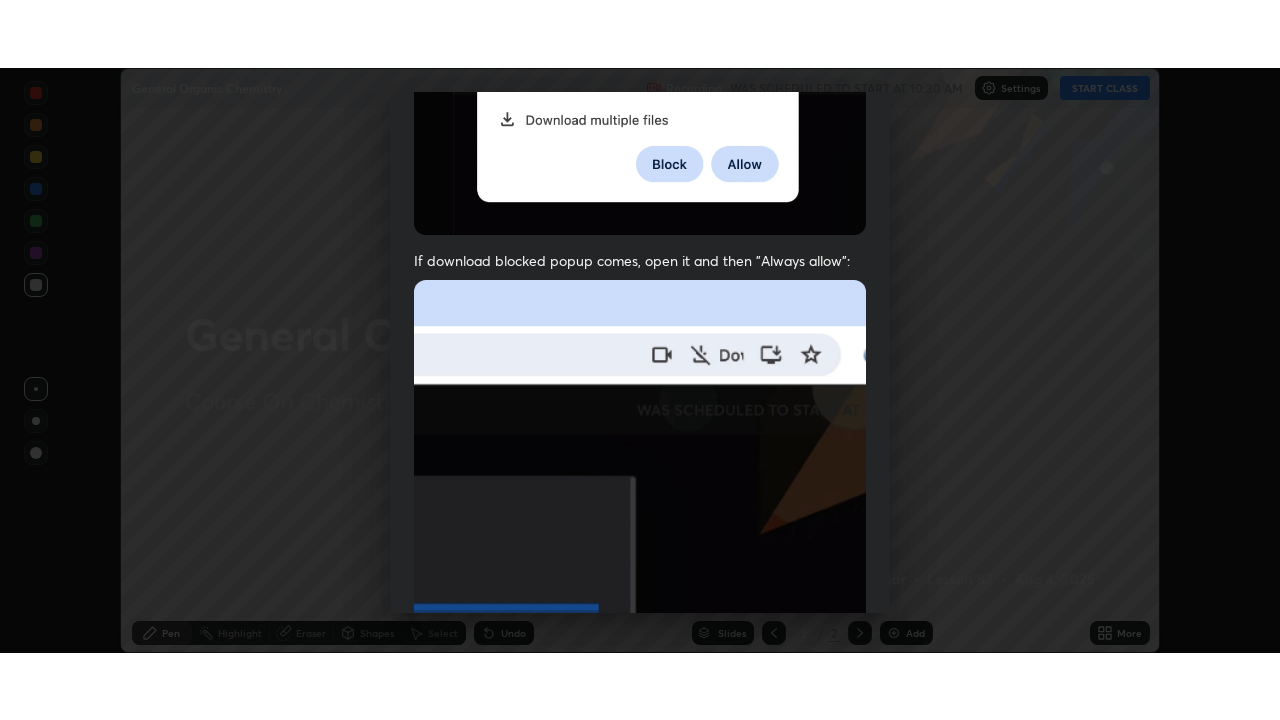 scroll, scrollTop: 479, scrollLeft: 0, axis: vertical 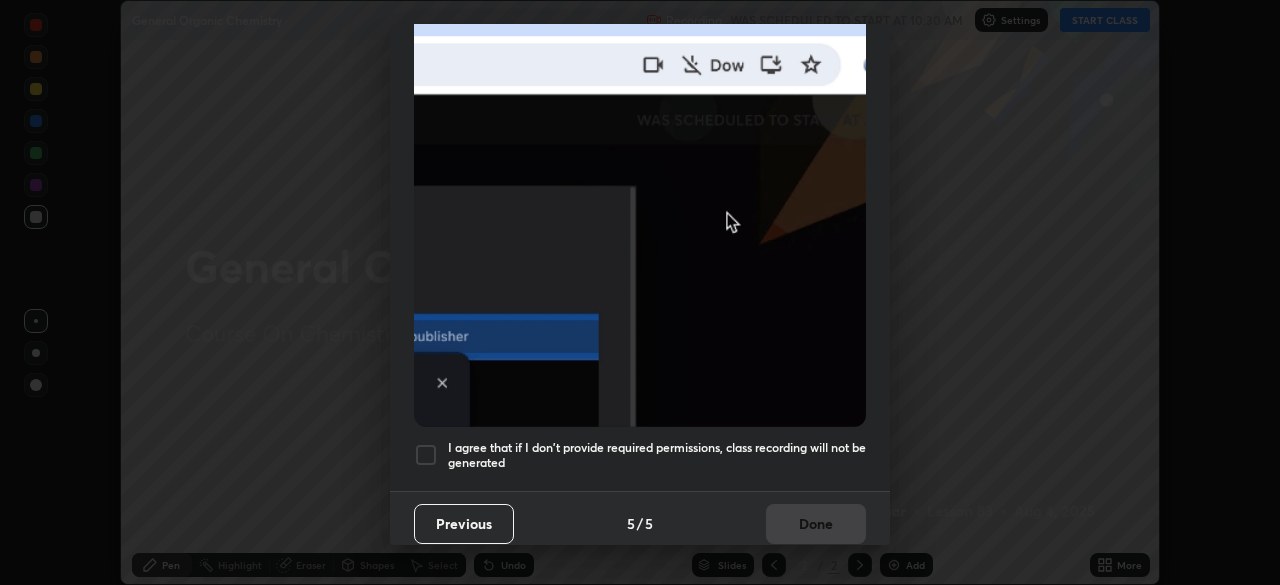 click at bounding box center (426, 455) 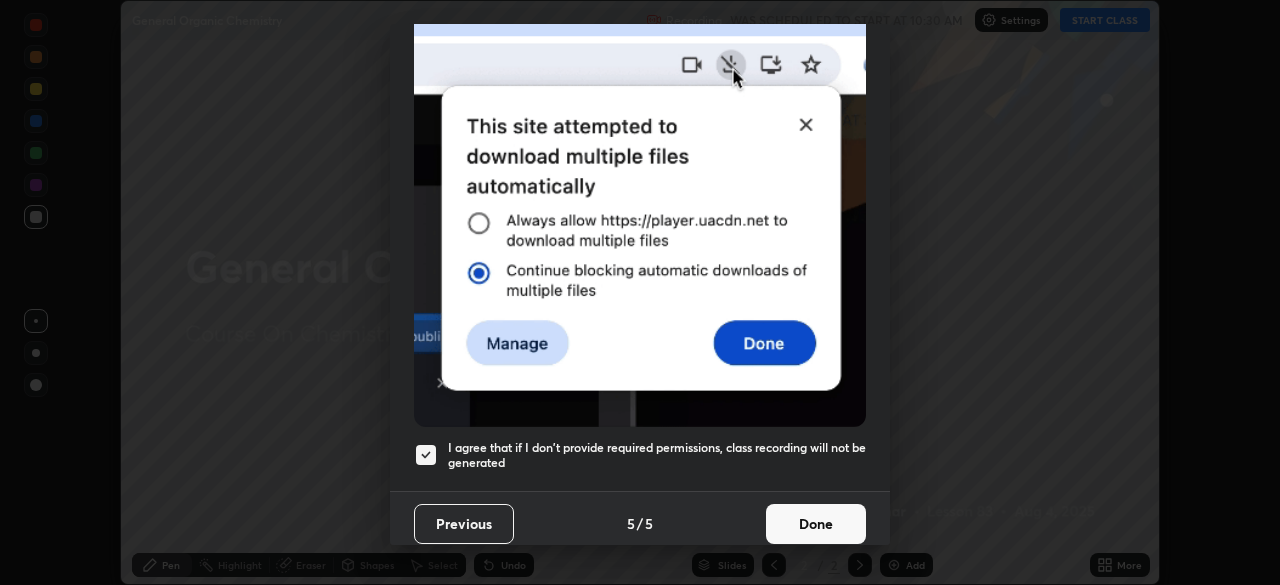 click on "Done" at bounding box center [816, 524] 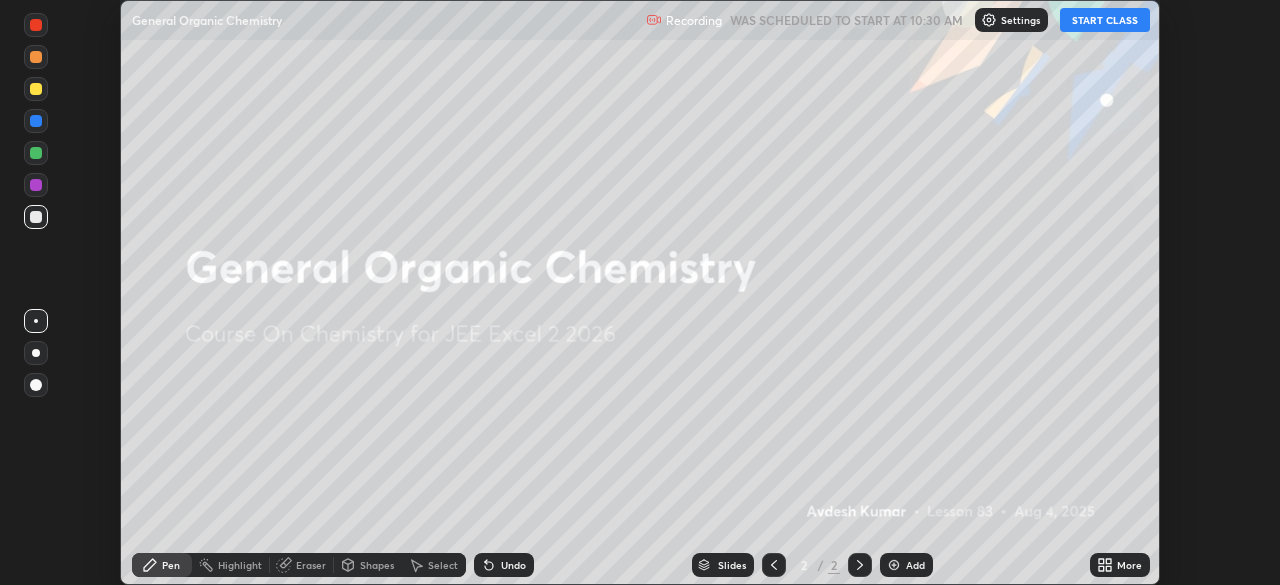 click on "START CLASS" at bounding box center (1105, 20) 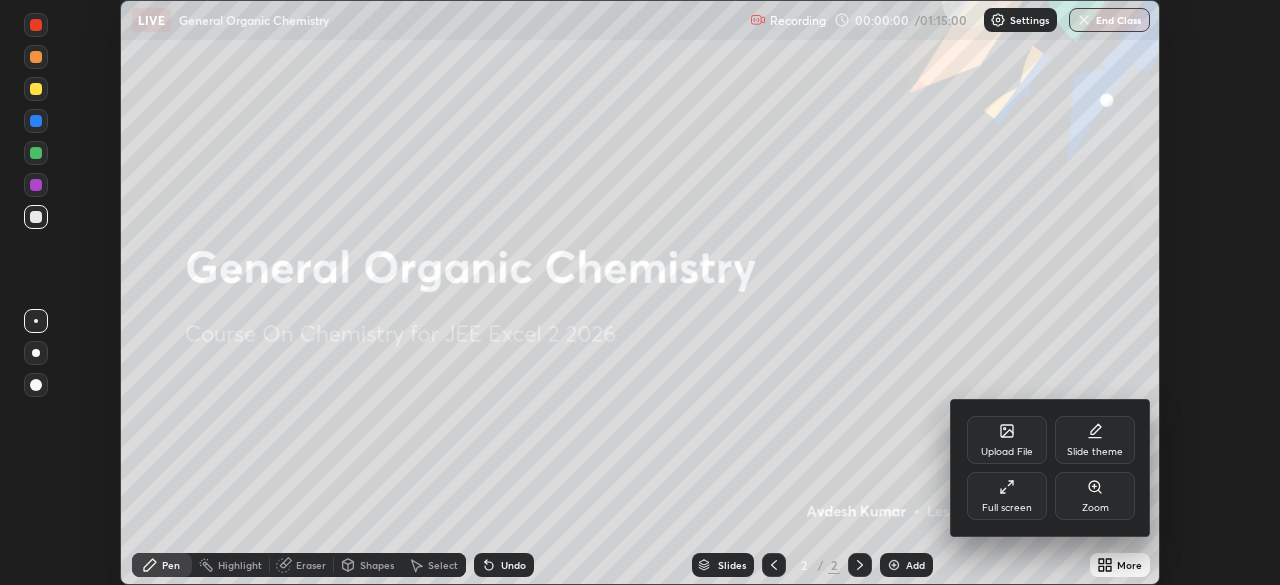 click on "Full screen" at bounding box center [1007, 496] 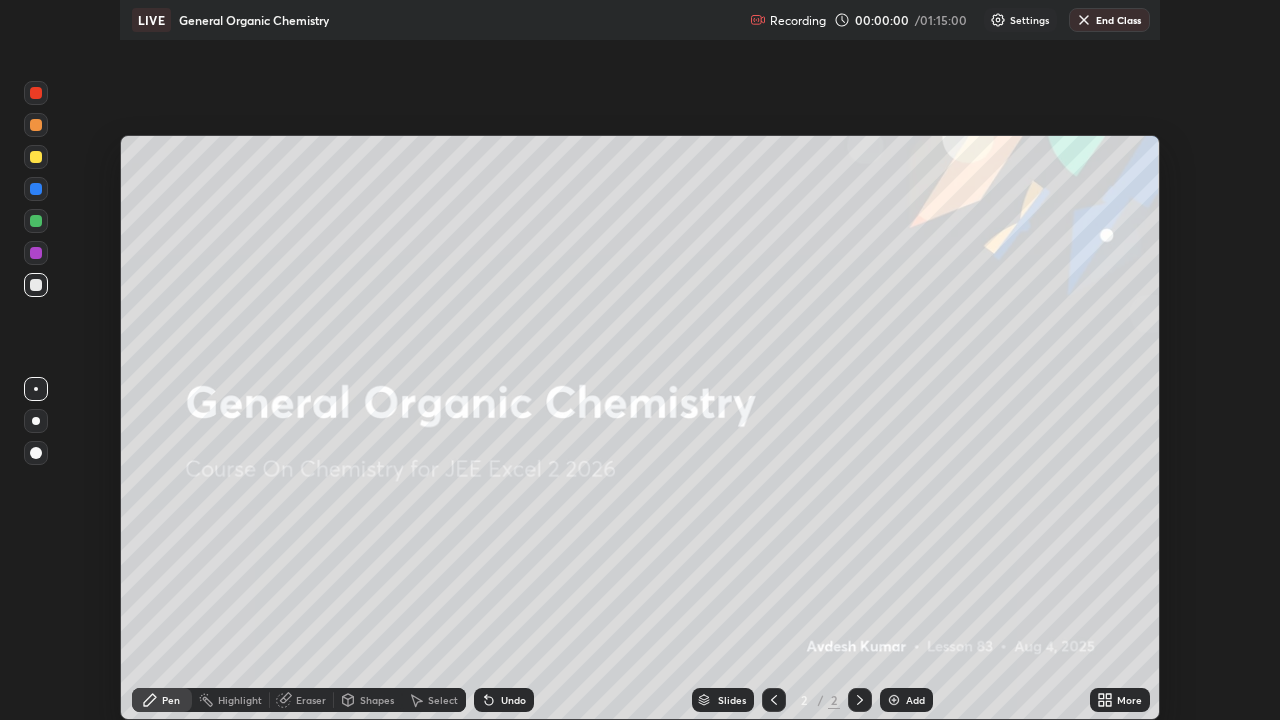 scroll, scrollTop: 99280, scrollLeft: 98720, axis: both 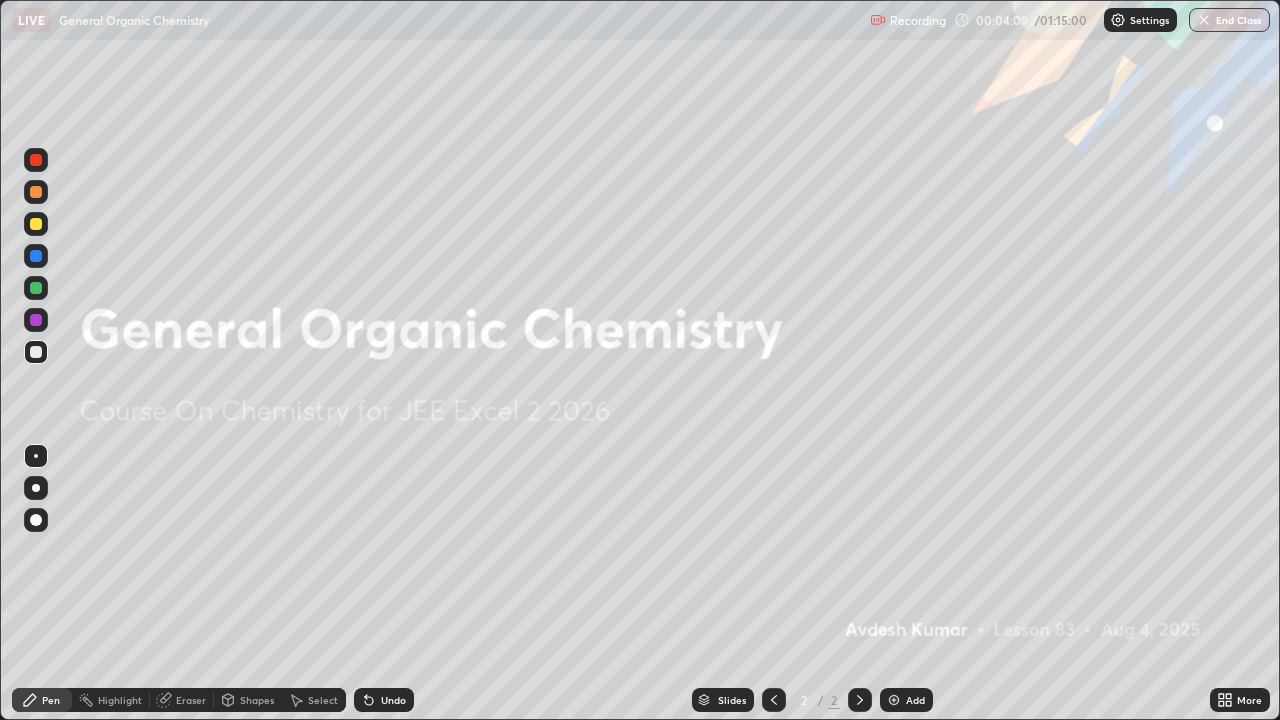 click at bounding box center (894, 700) 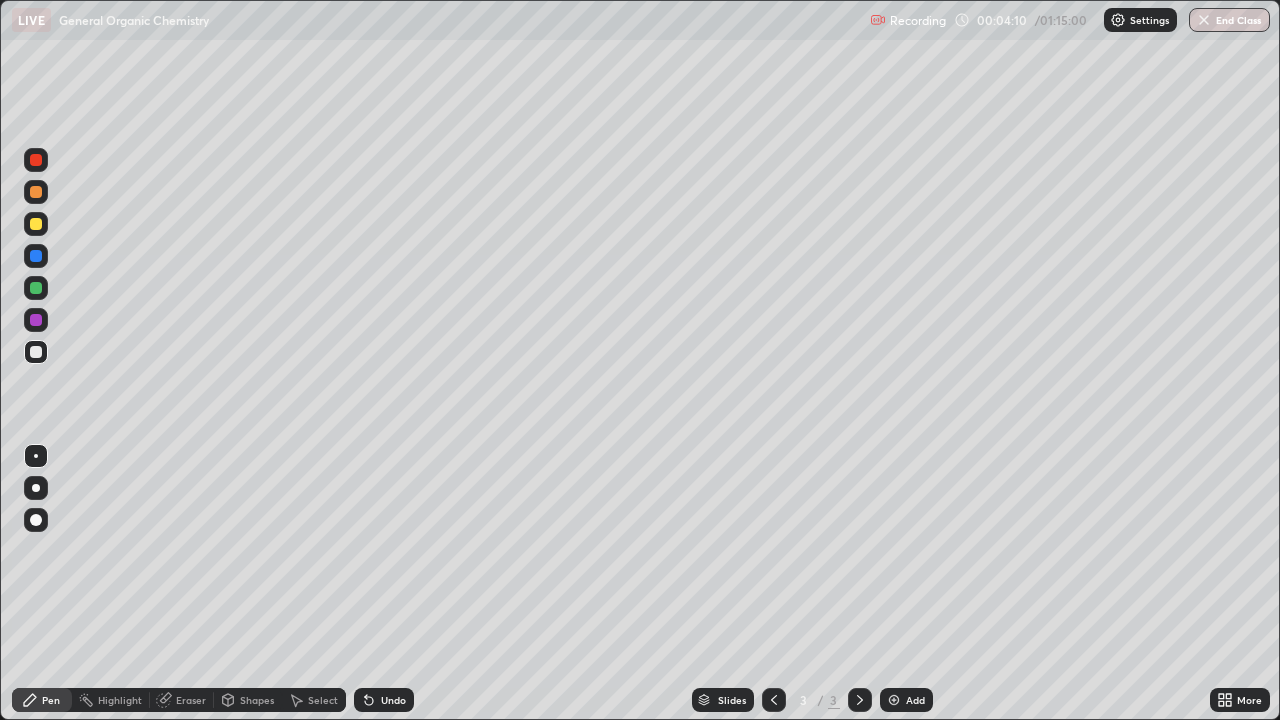 click at bounding box center (36, 488) 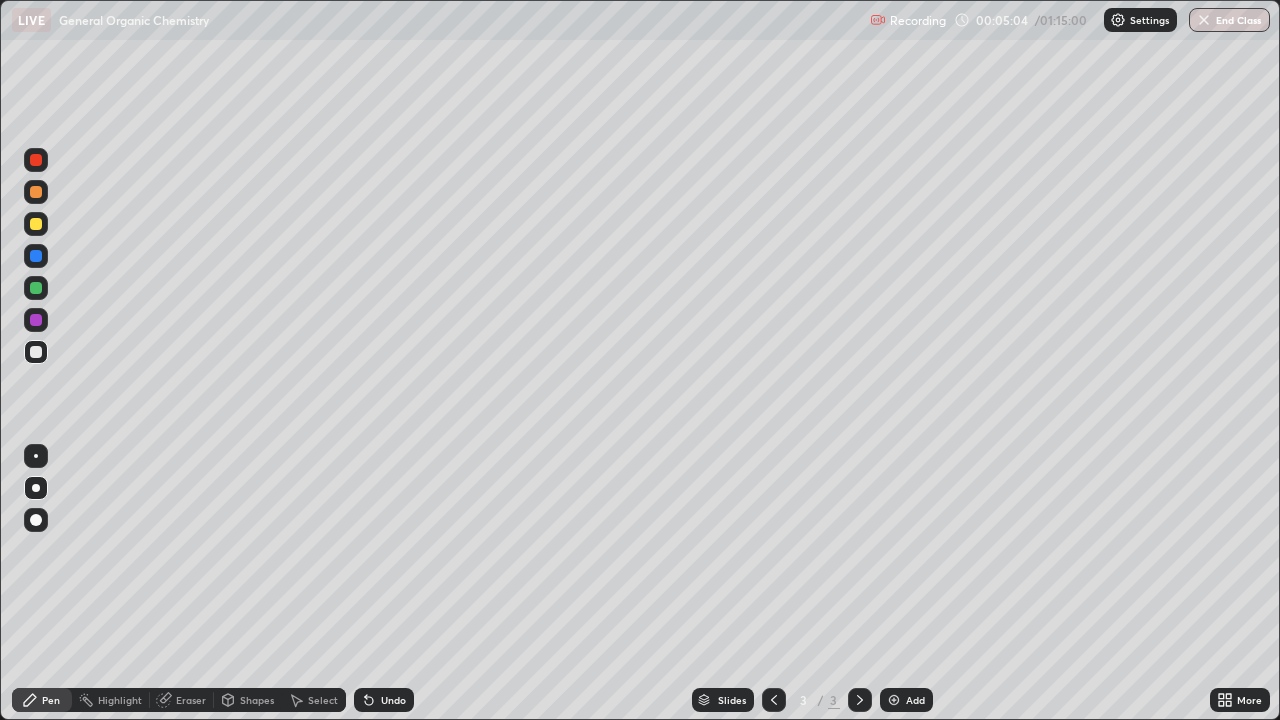 click on "Undo" at bounding box center (384, 700) 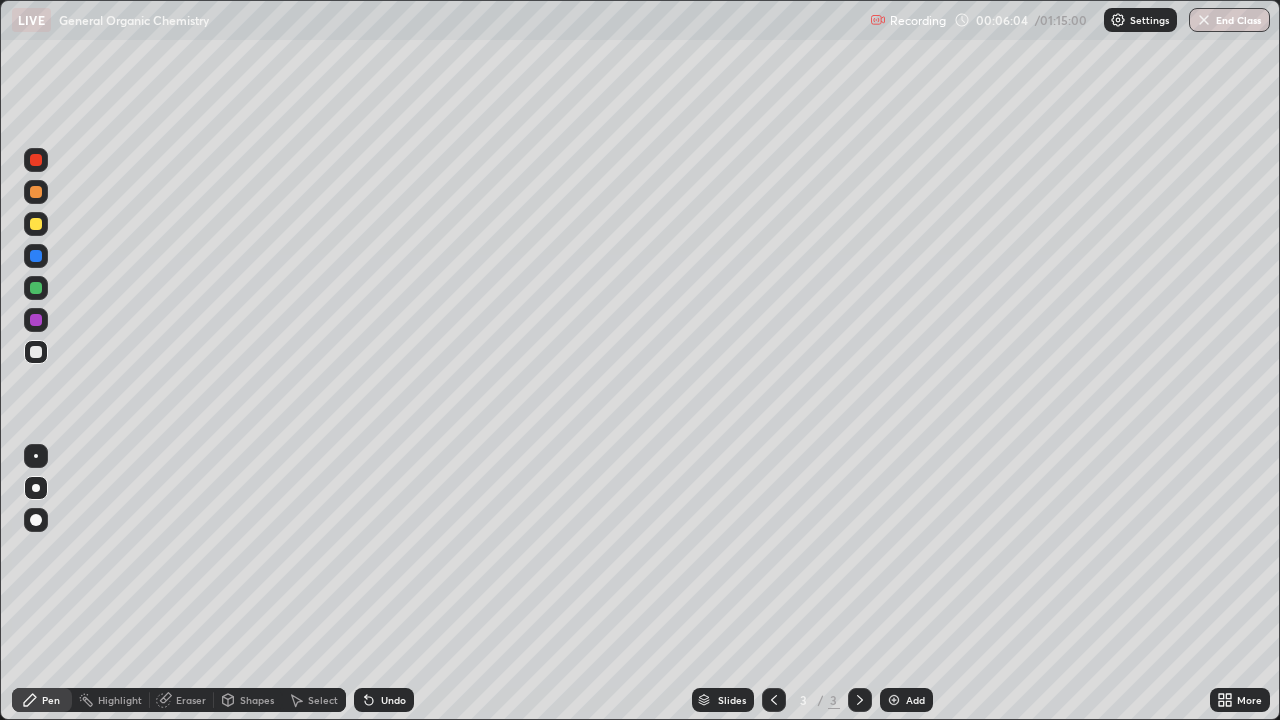 click on "Undo" at bounding box center [380, 700] 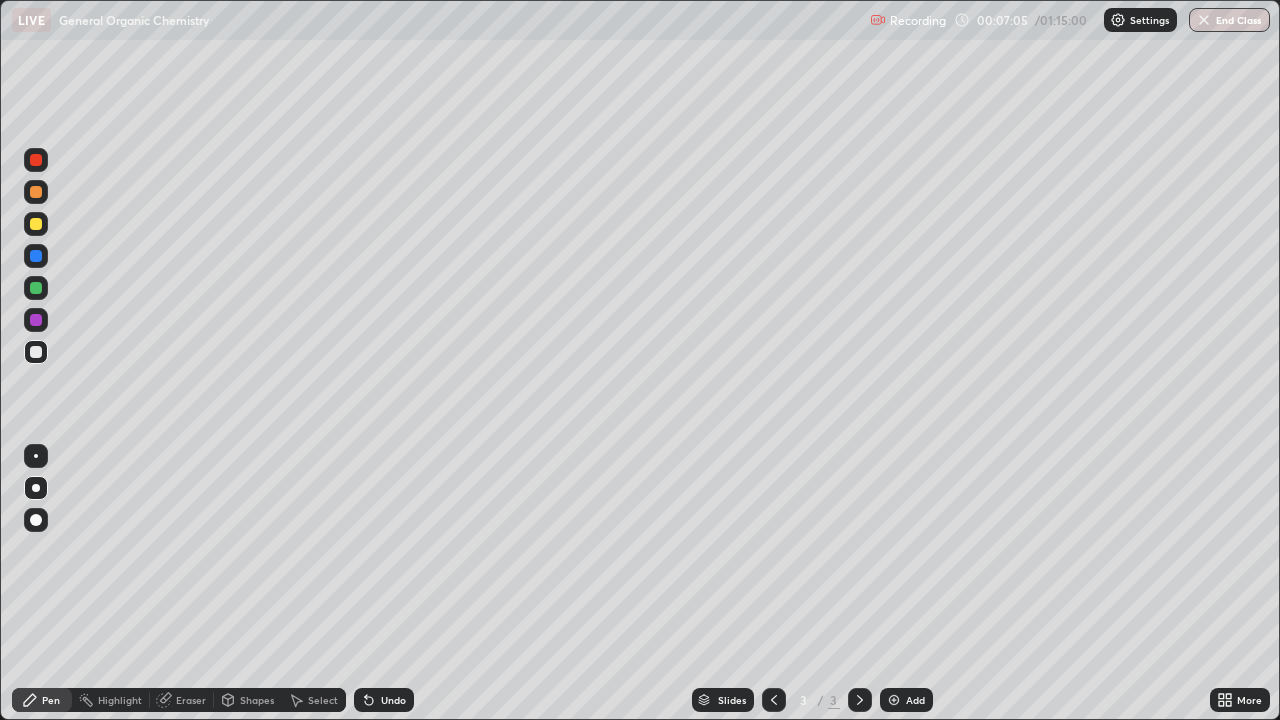 click at bounding box center (36, 224) 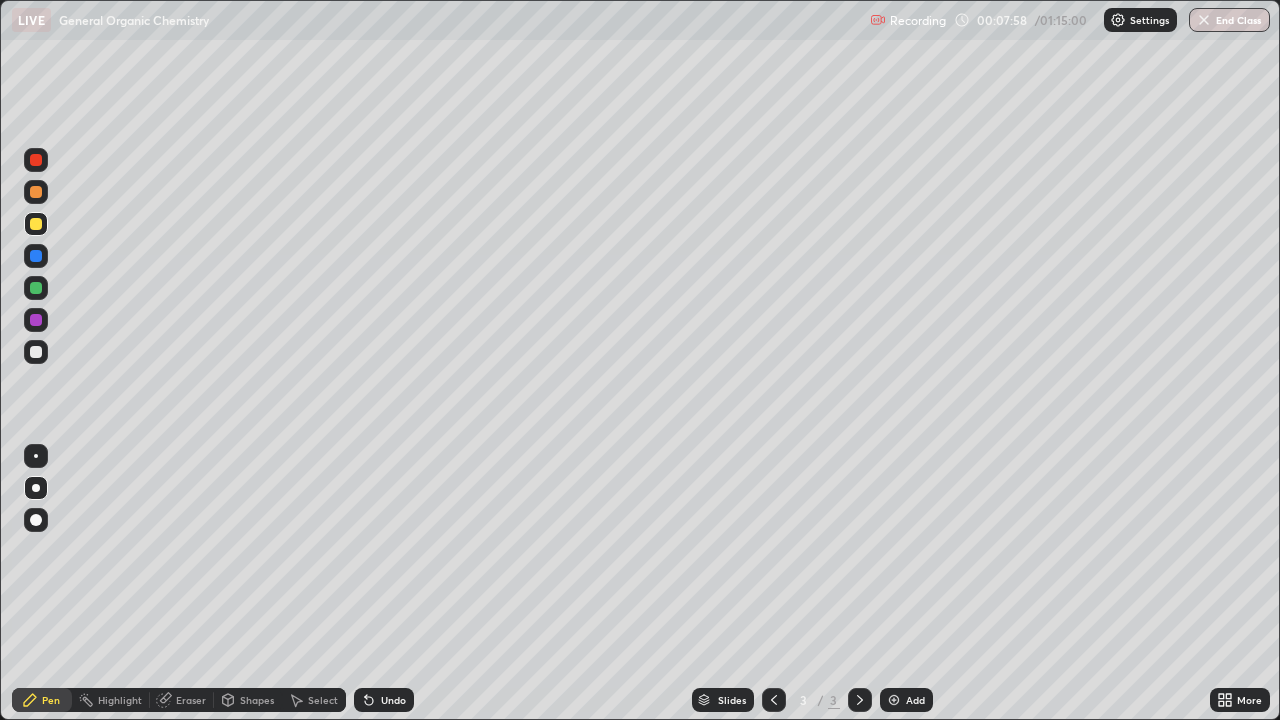 click at bounding box center (36, 160) 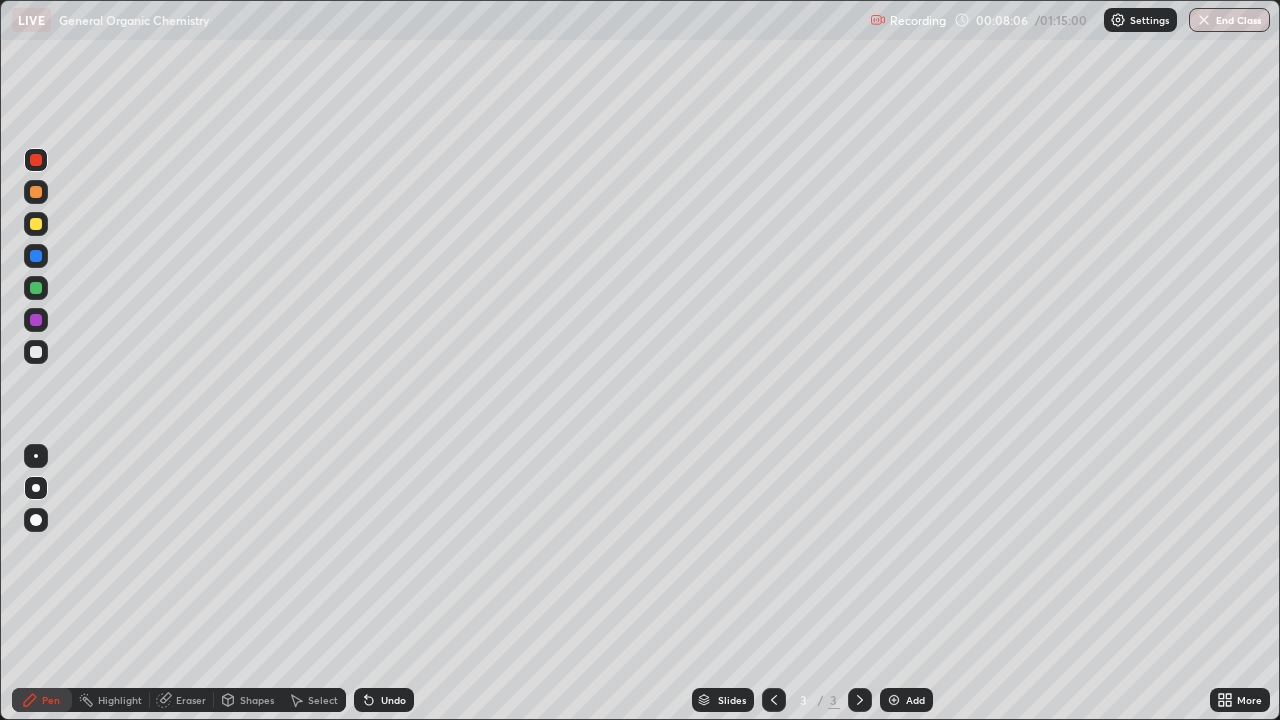 click 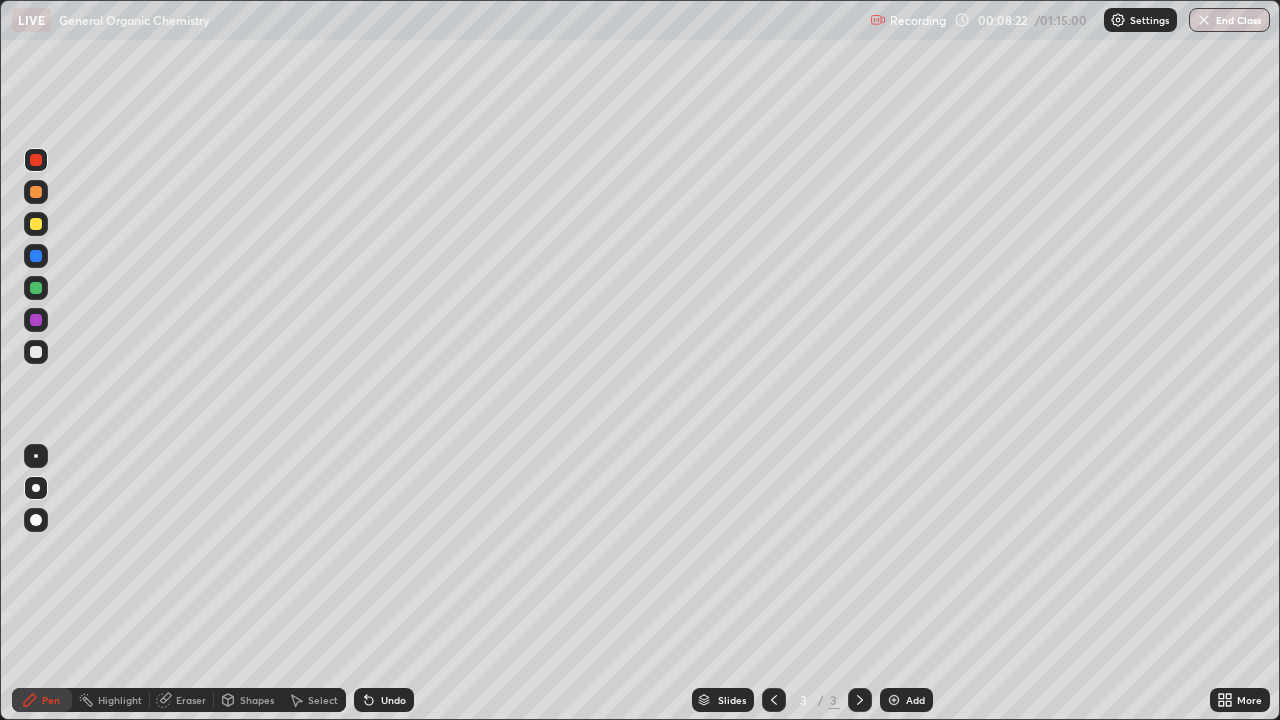 click on "Undo" at bounding box center (384, 700) 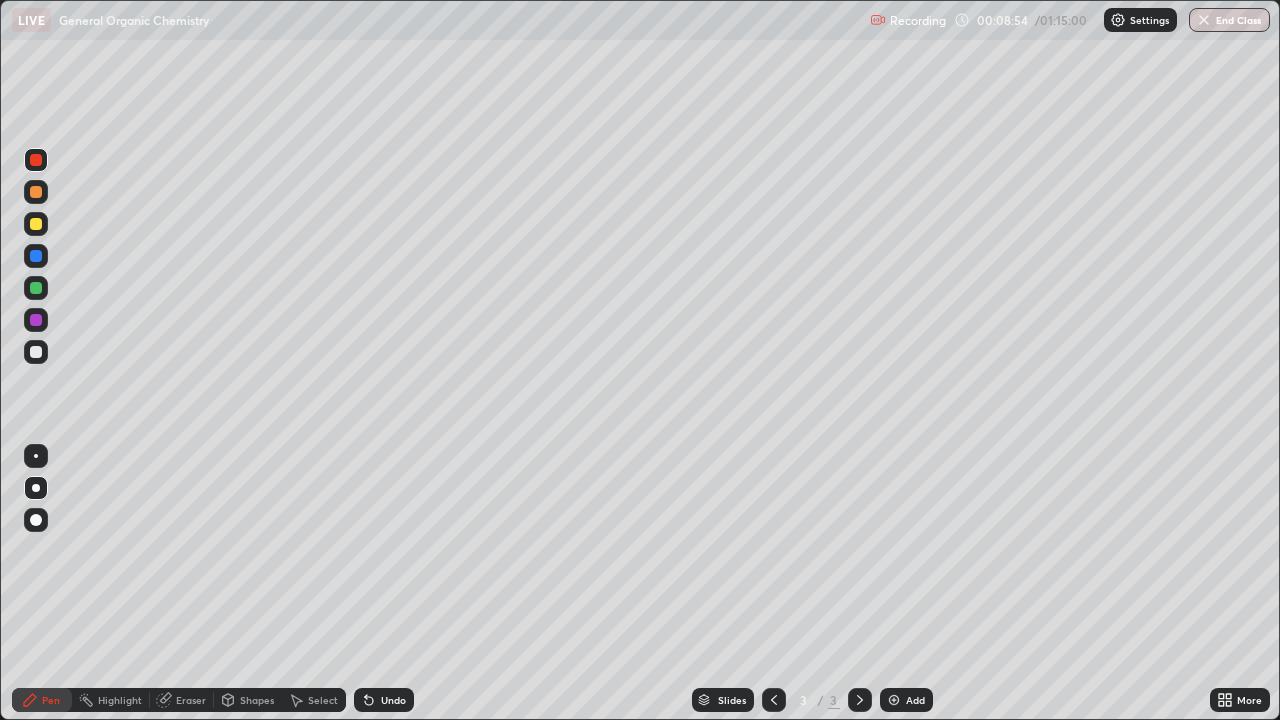click at bounding box center (36, 352) 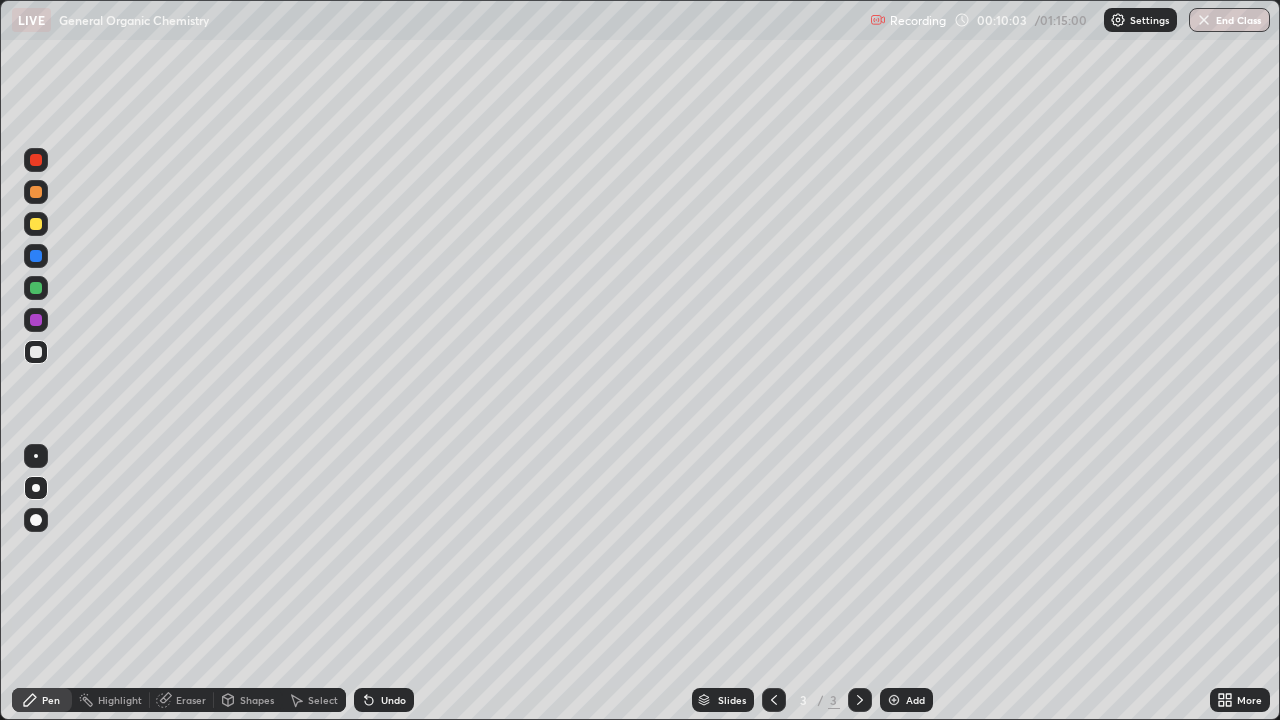 click on "Undo" at bounding box center (393, 700) 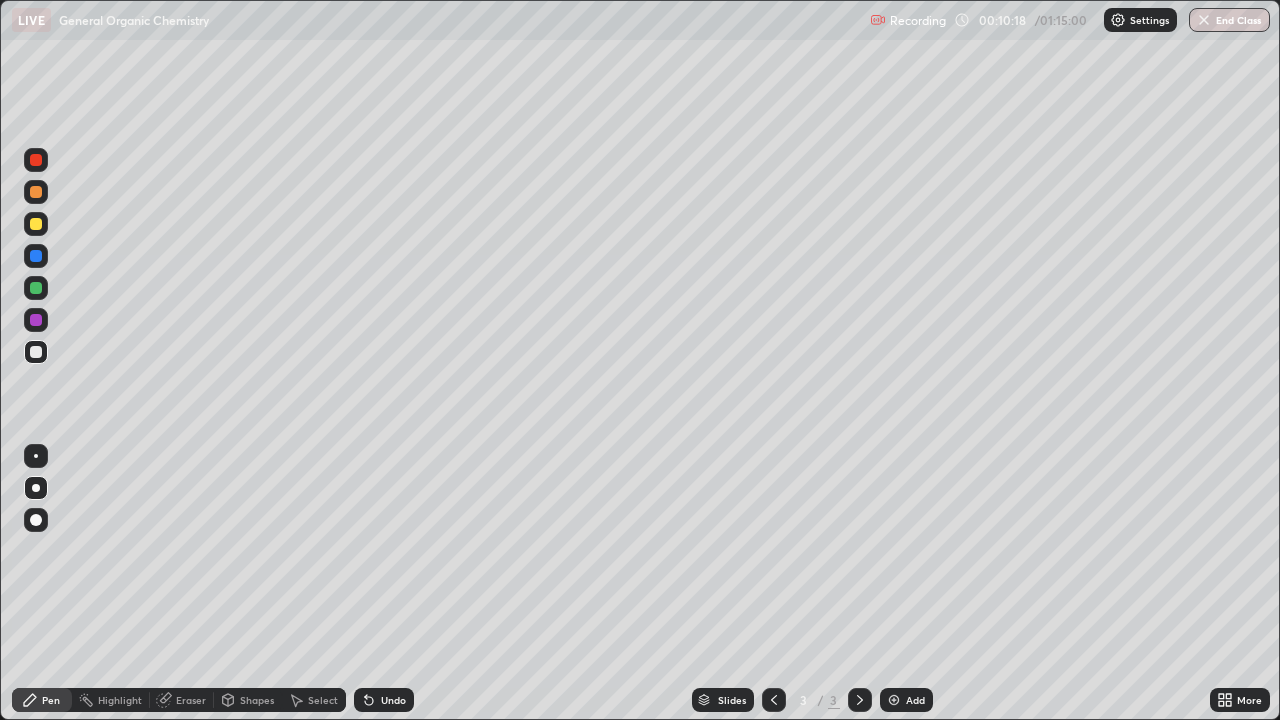 click at bounding box center (36, 352) 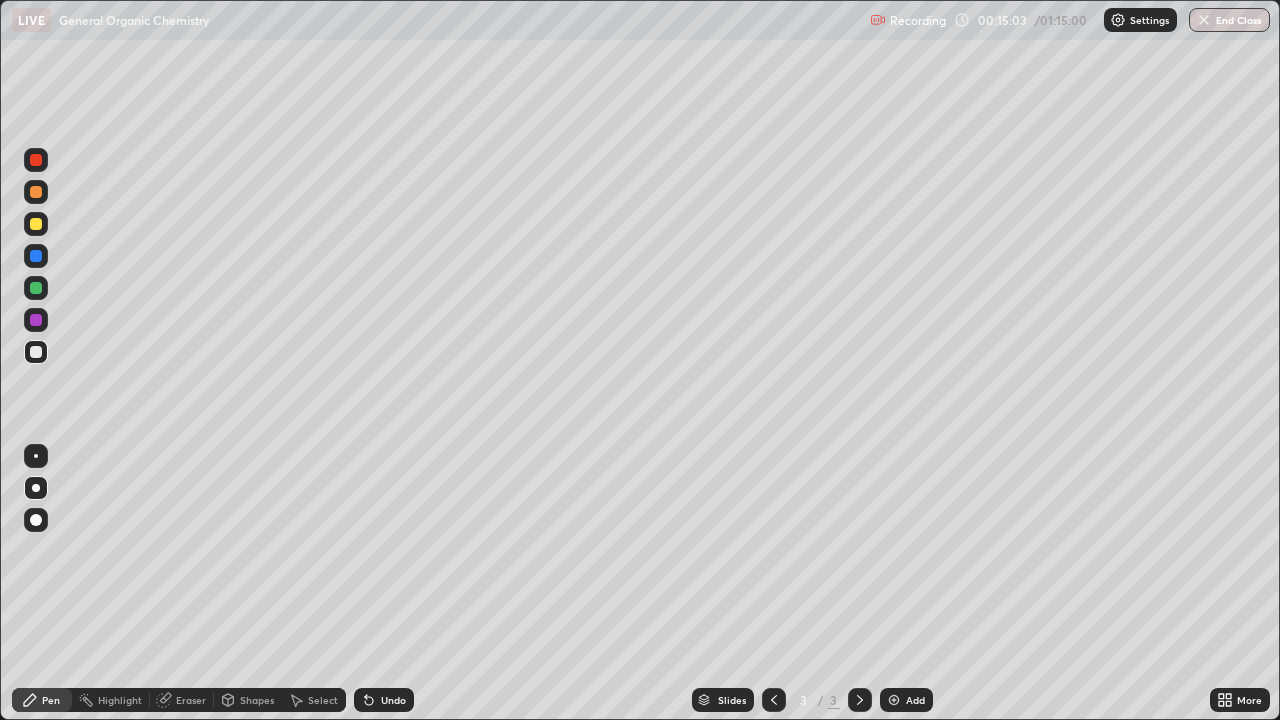 click on "Add" at bounding box center [906, 700] 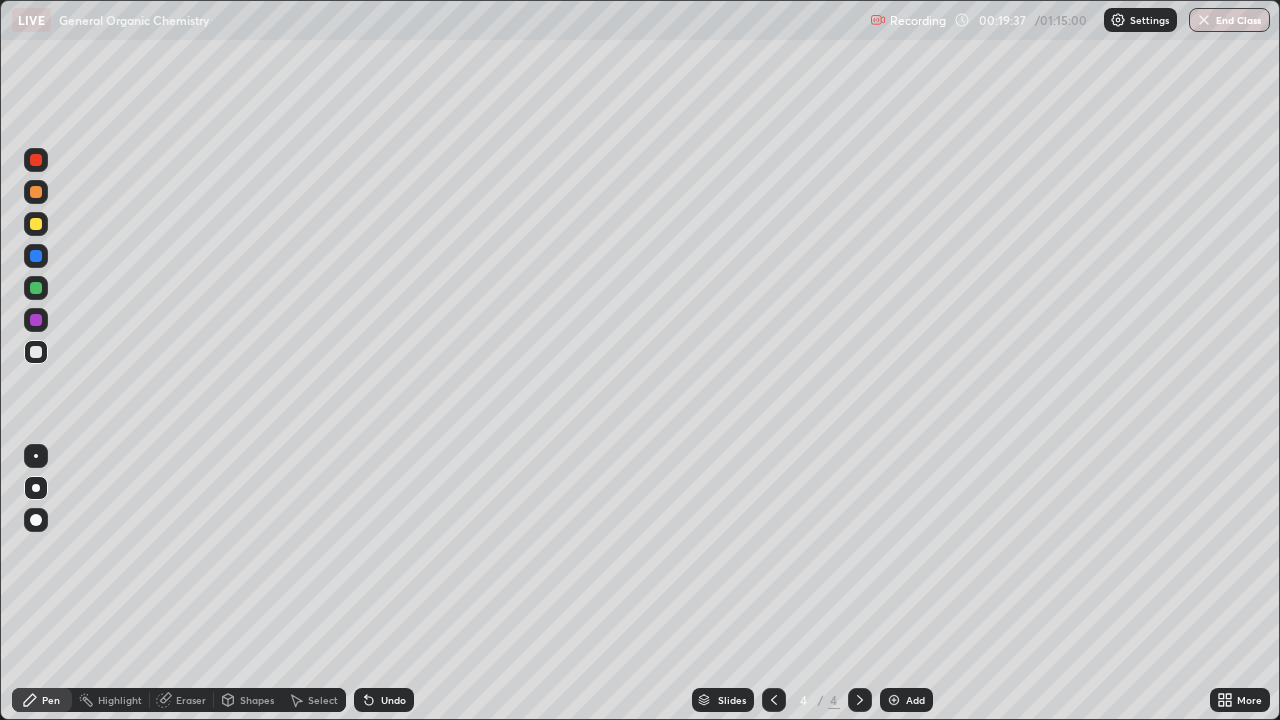 click at bounding box center (894, 700) 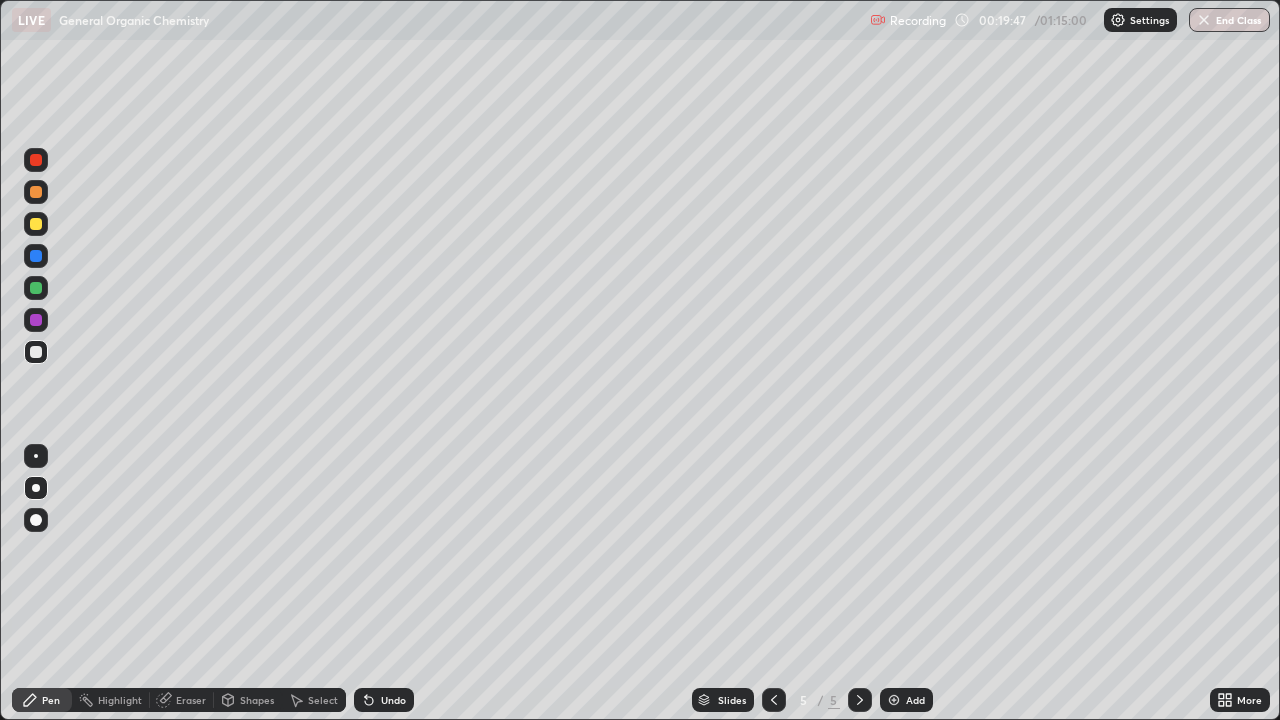 click 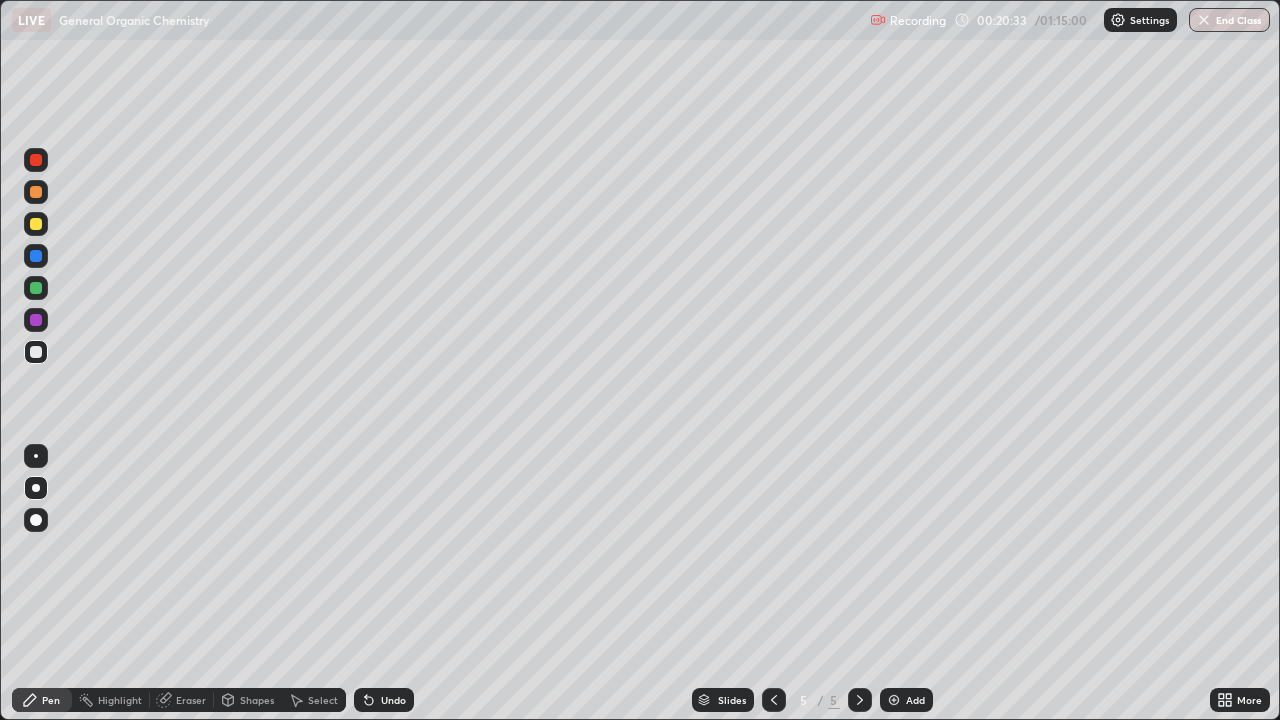 click at bounding box center [36, 224] 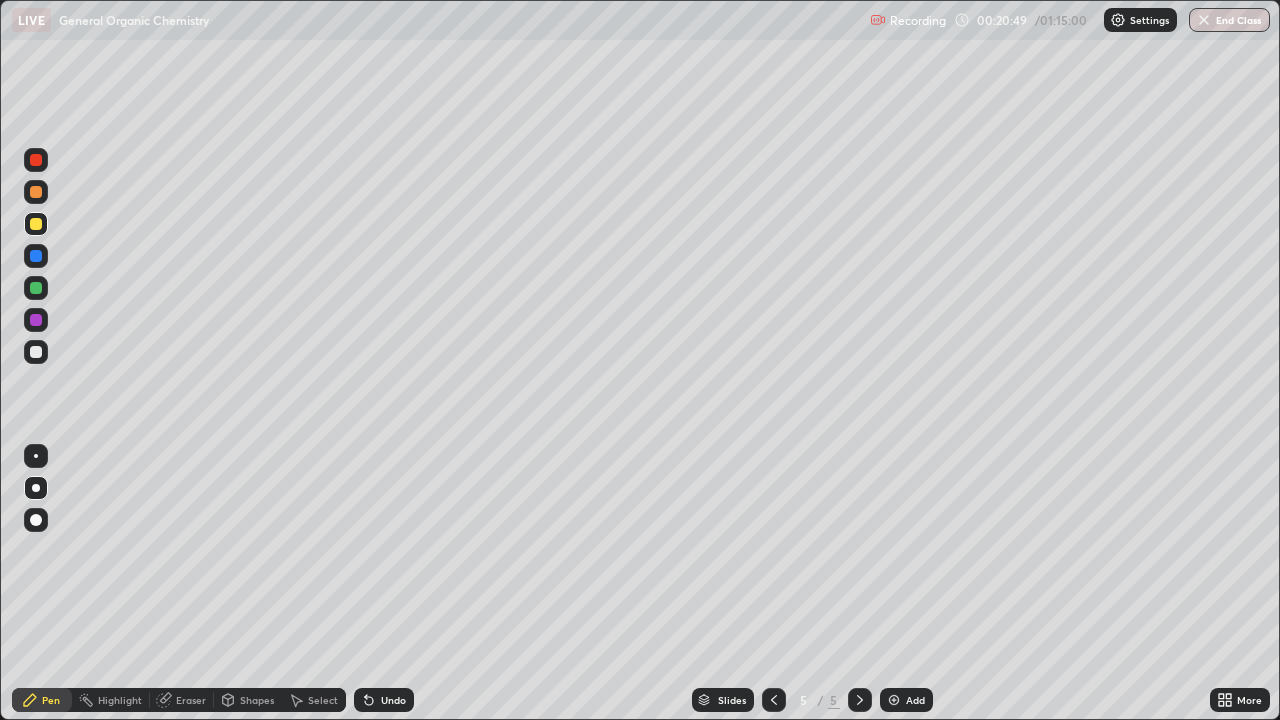 click 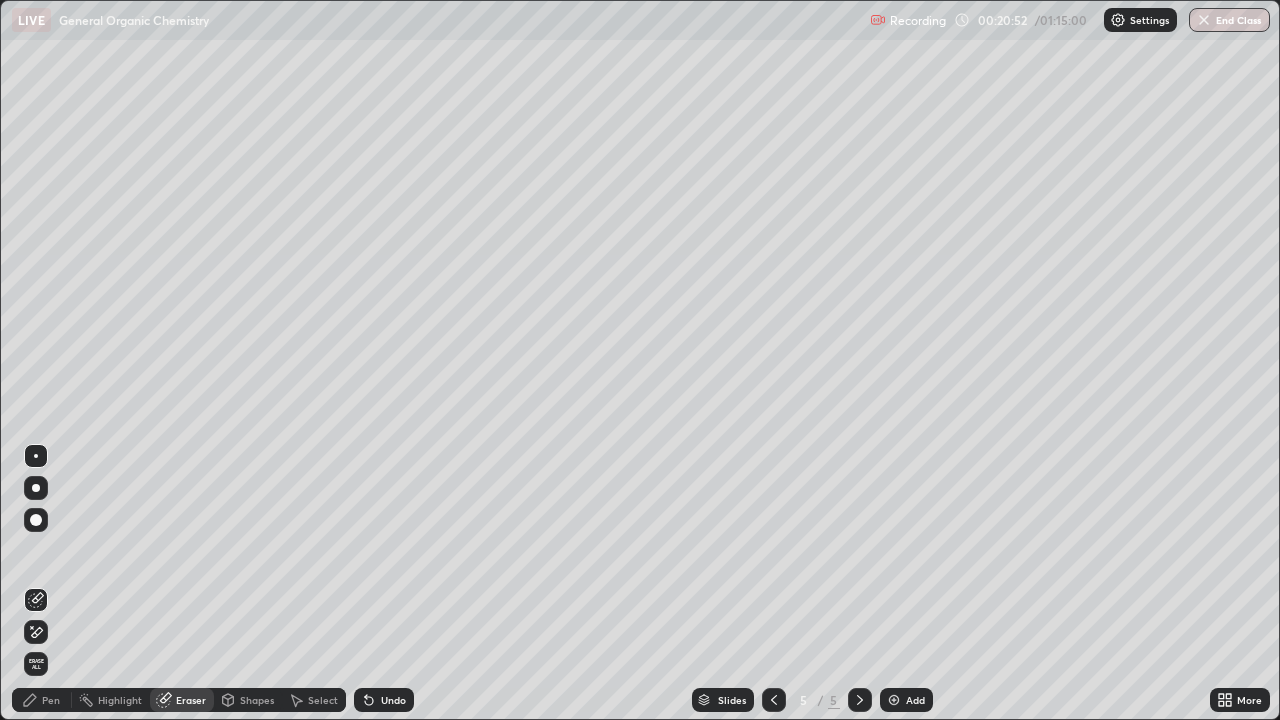 click 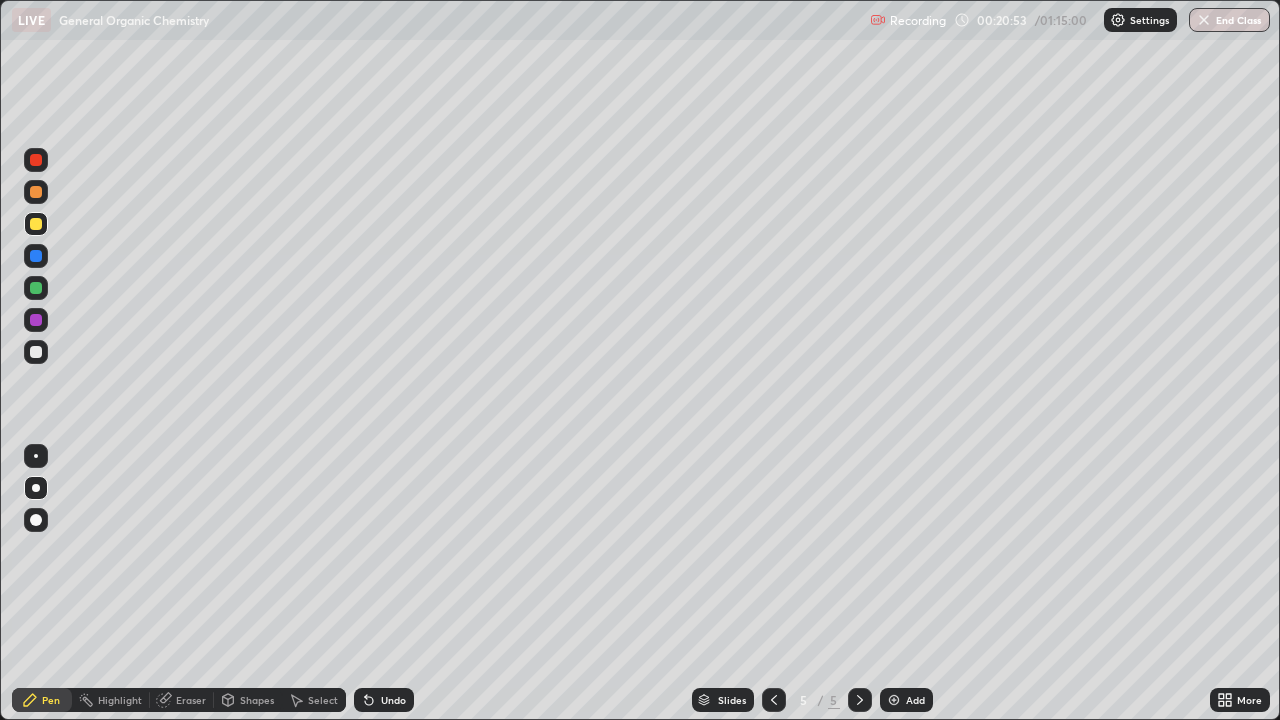 click 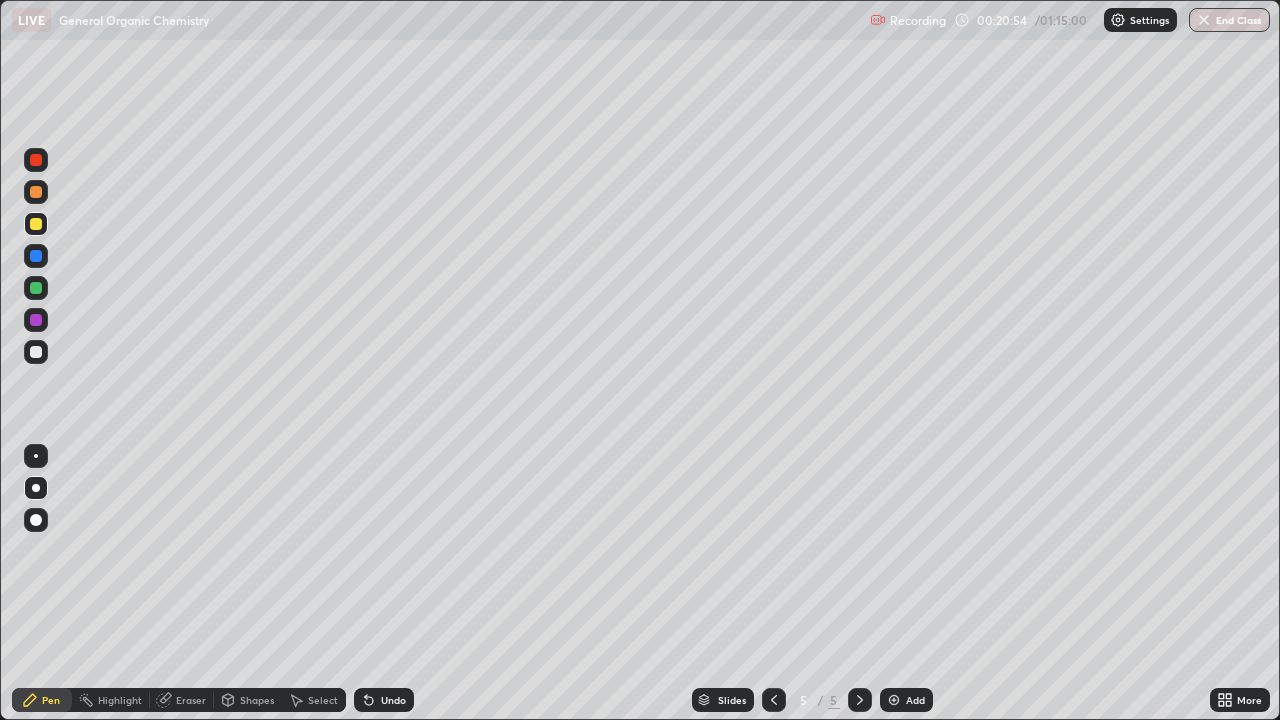 click 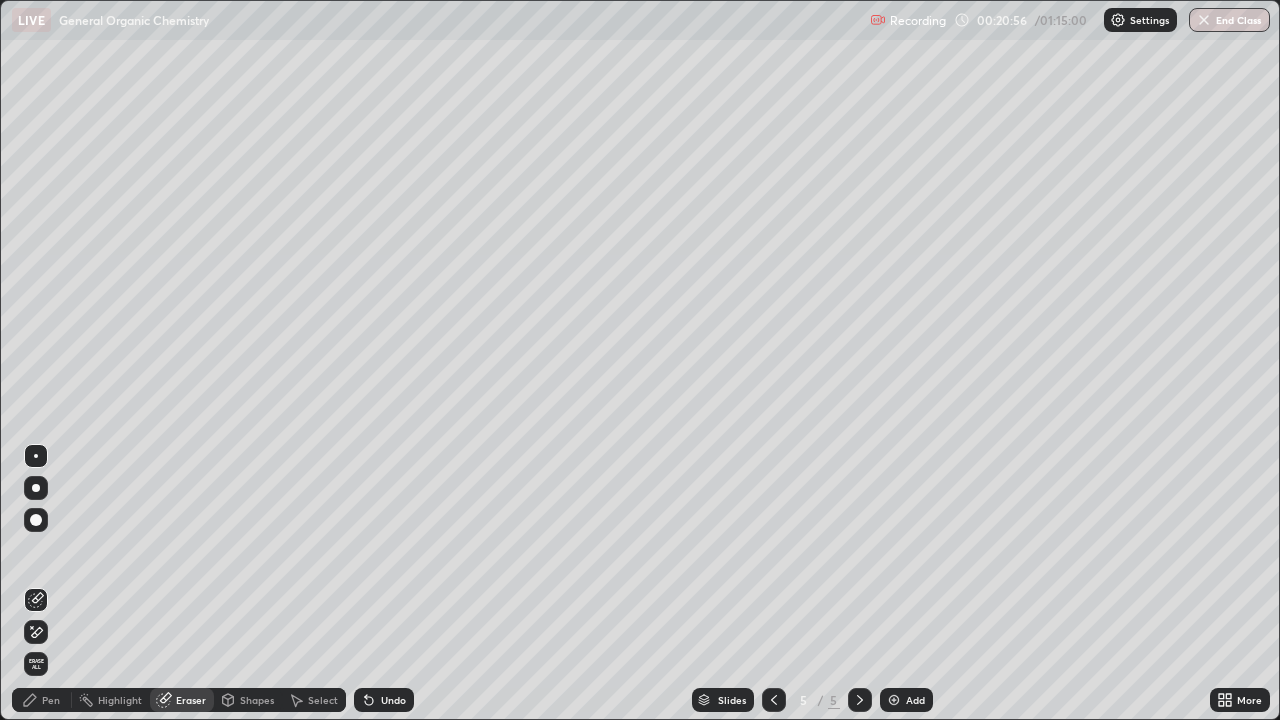 click on "Pen" at bounding box center (42, 700) 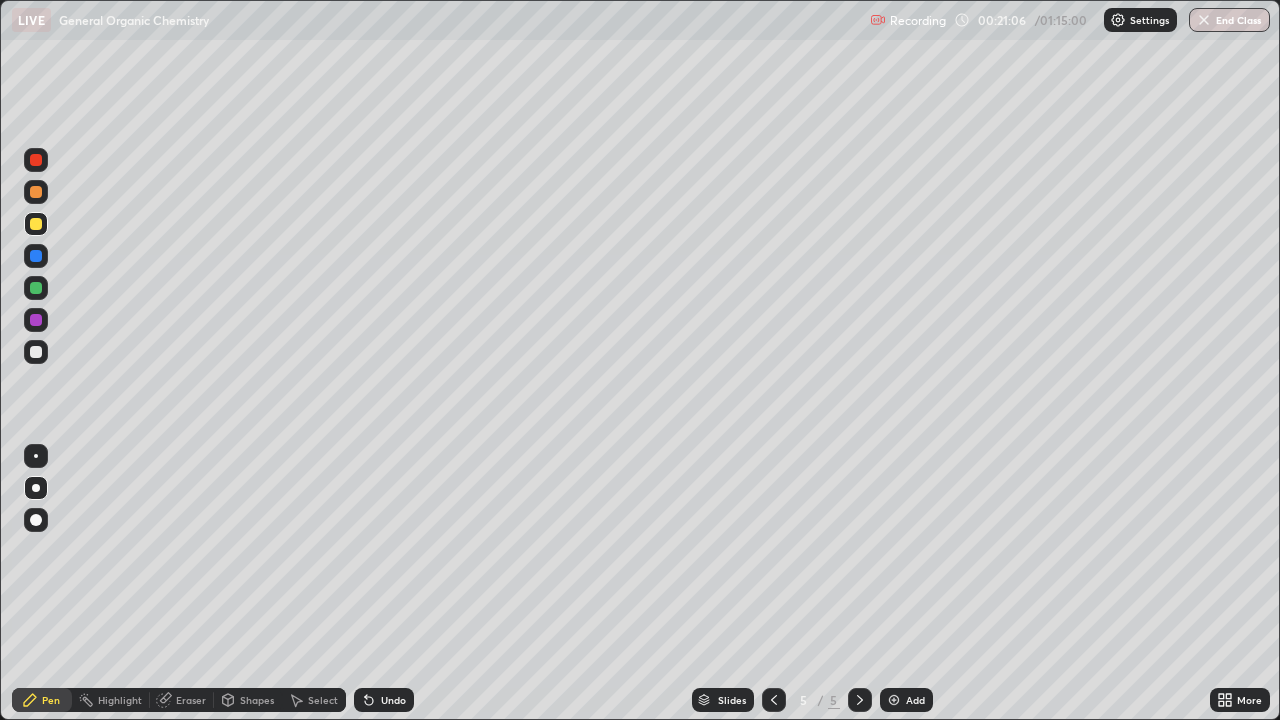 click 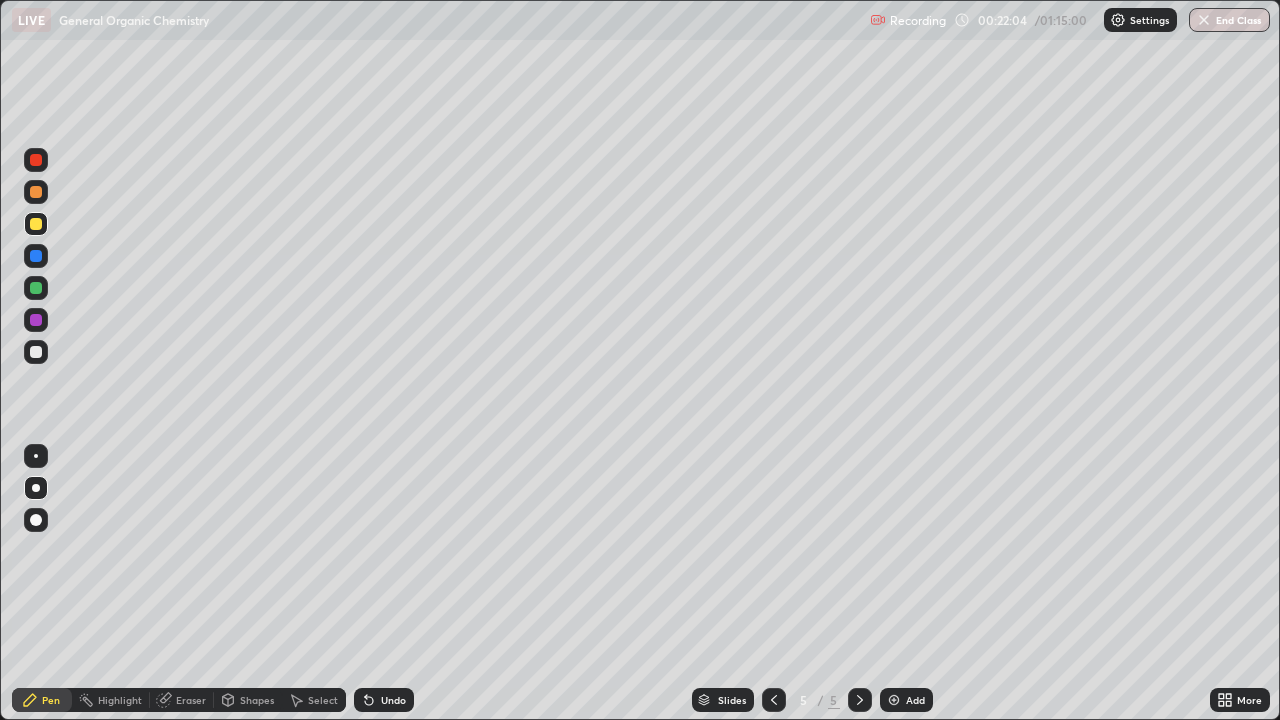 click at bounding box center (36, 160) 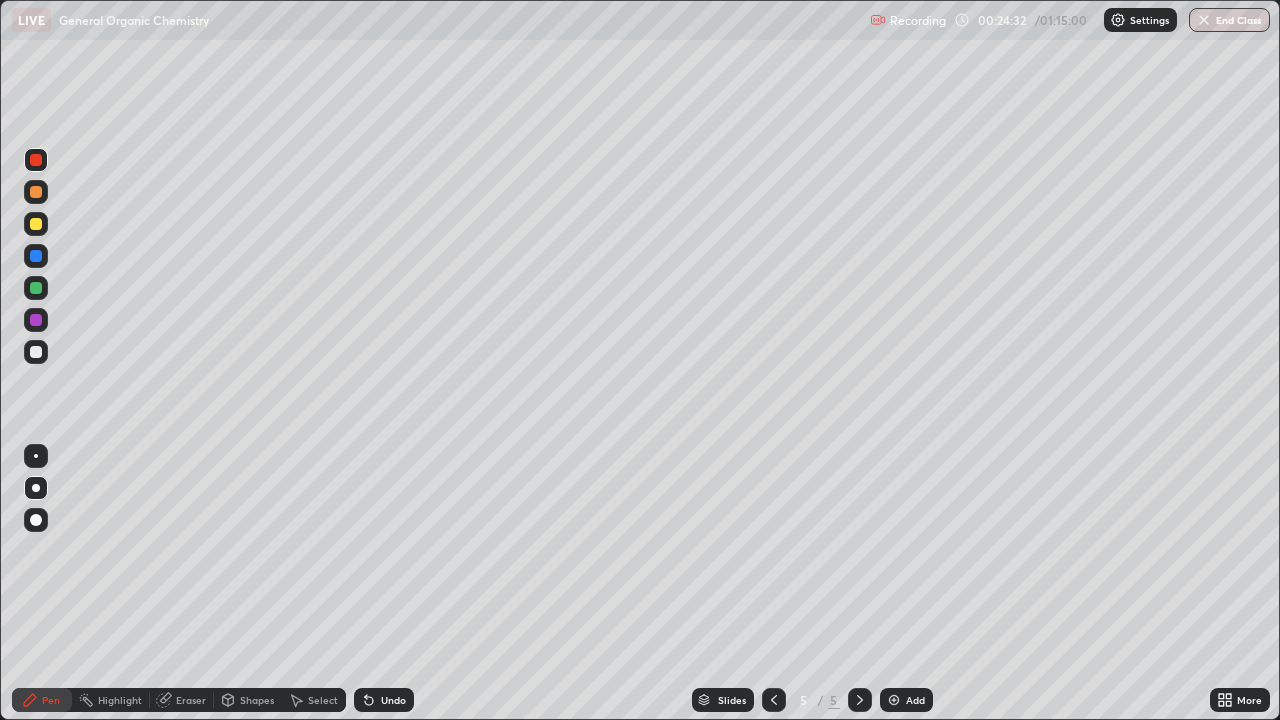 click at bounding box center [36, 224] 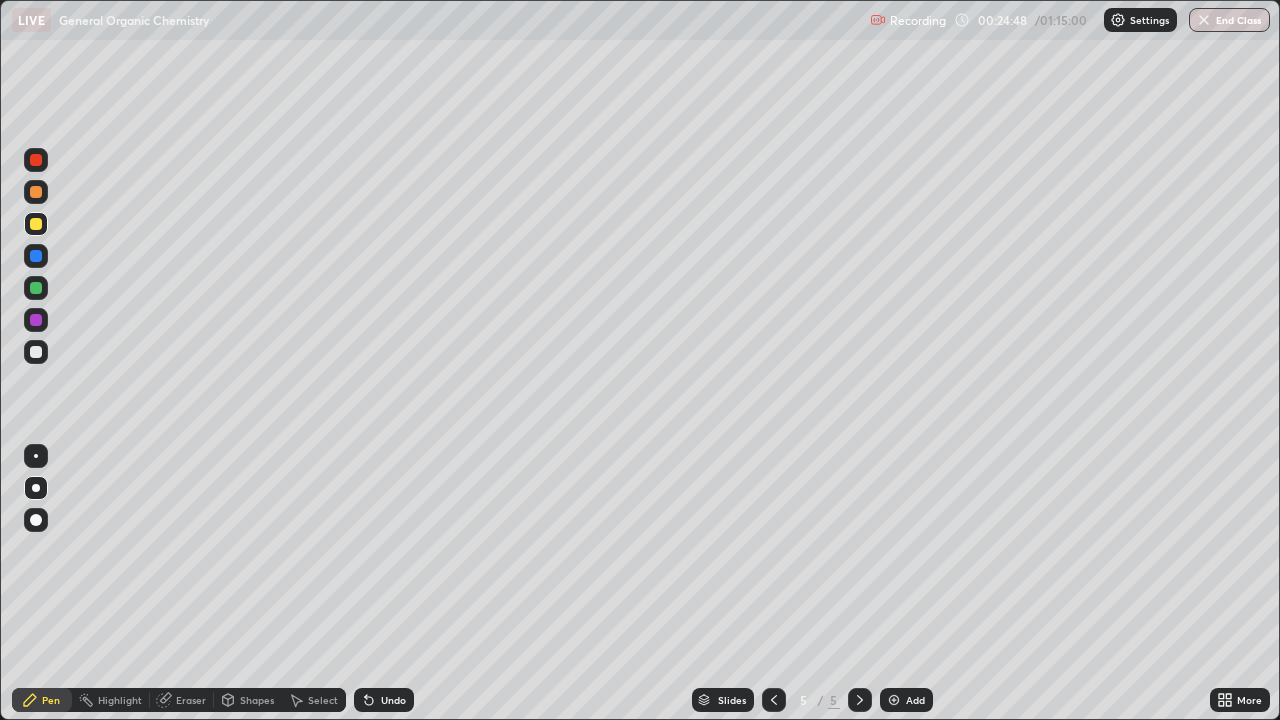 click at bounding box center (36, 160) 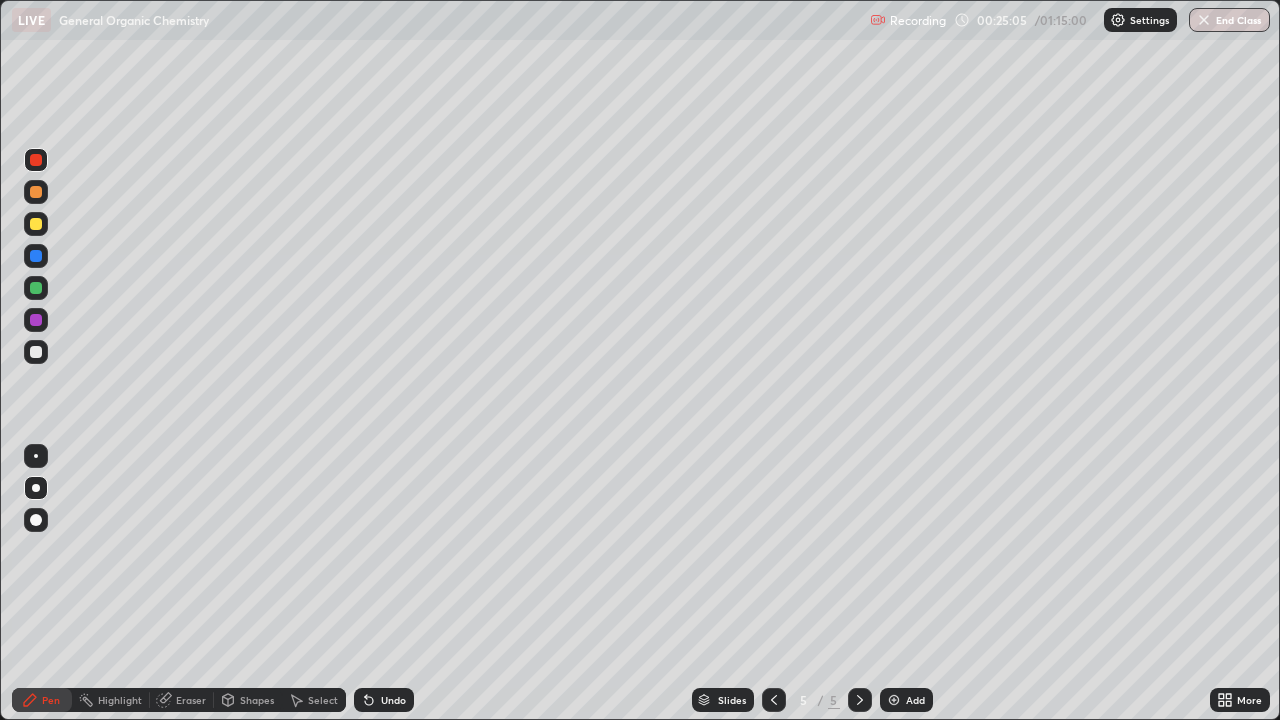 click on "Undo" at bounding box center (384, 700) 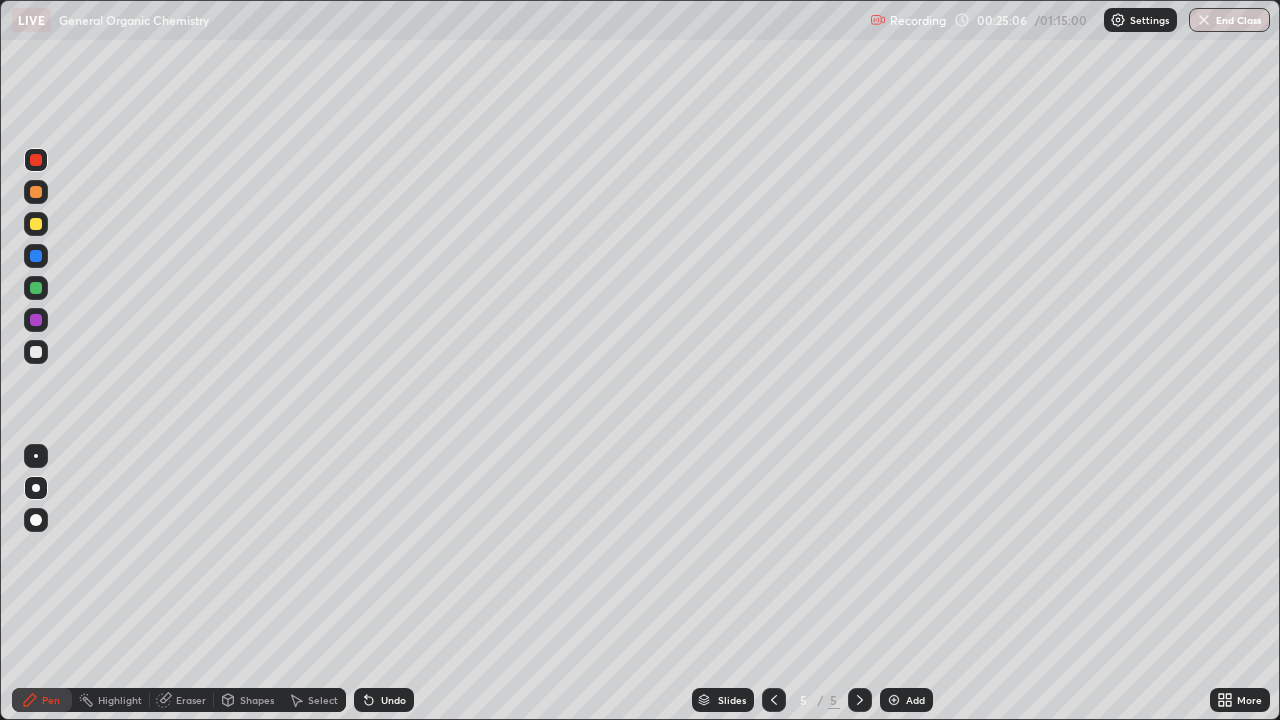 click on "Undo" at bounding box center (384, 700) 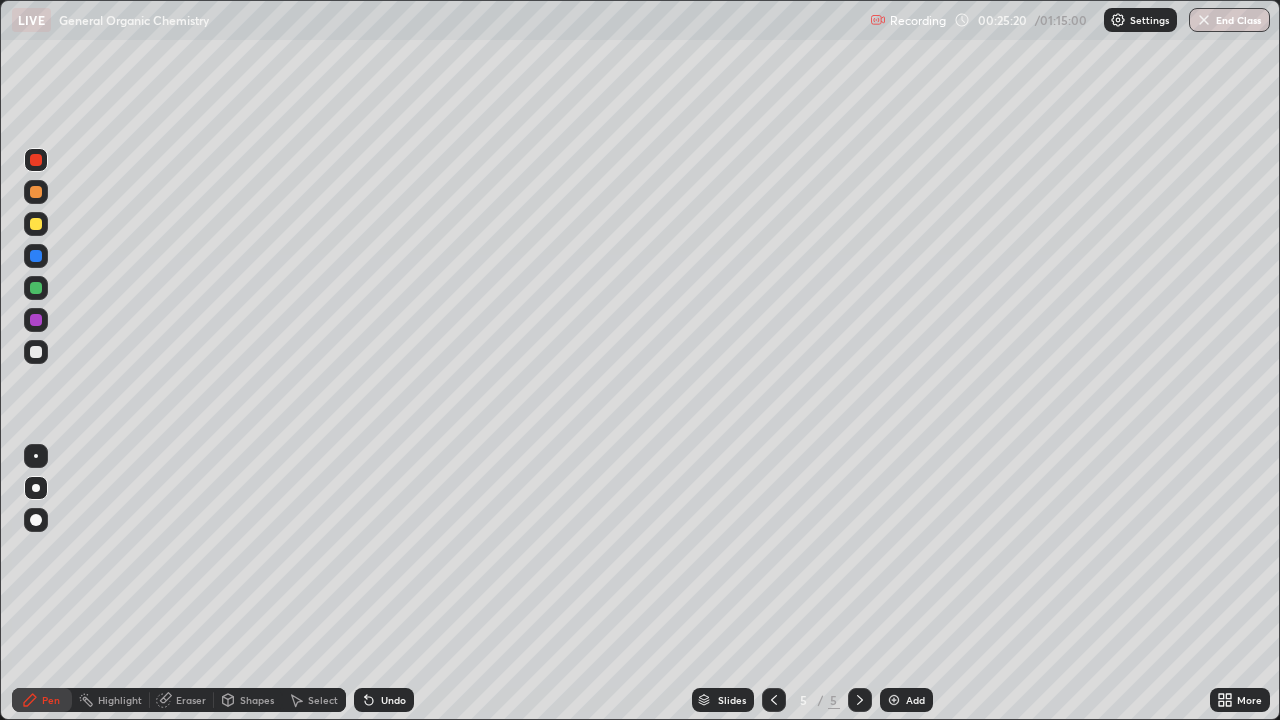 click on "Undo" at bounding box center (393, 700) 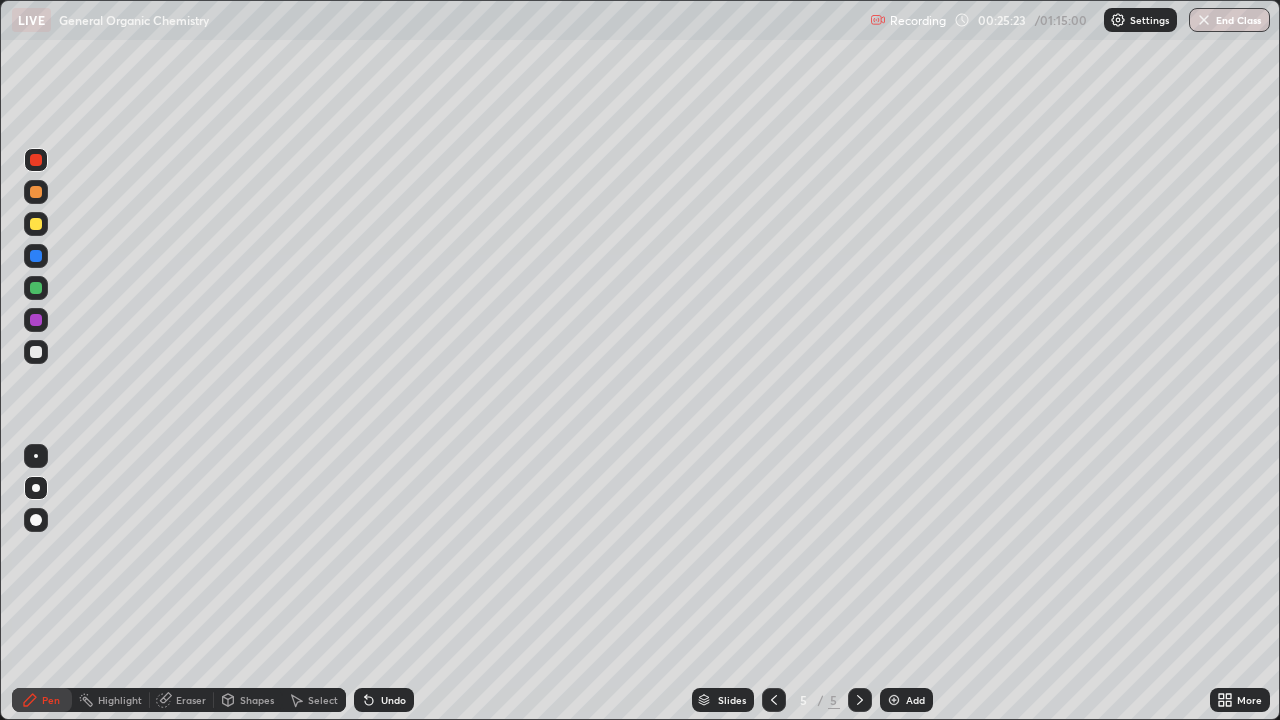 click at bounding box center [36, 288] 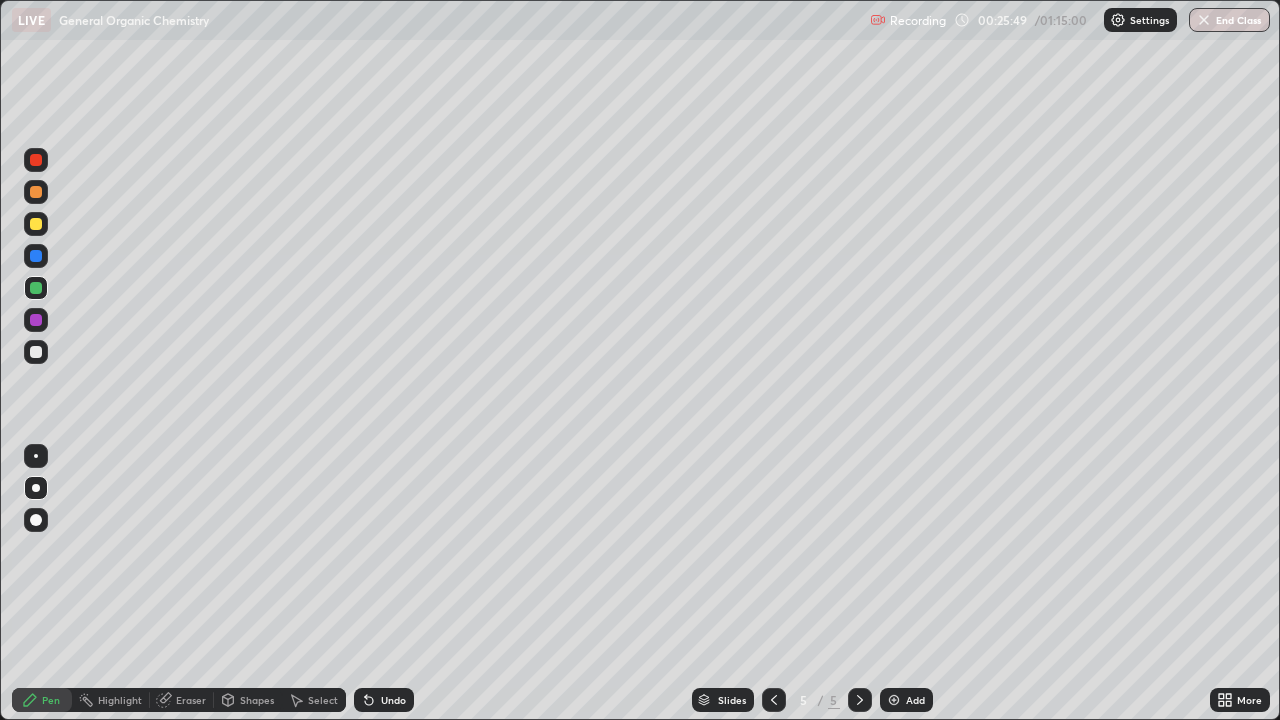click at bounding box center (36, 352) 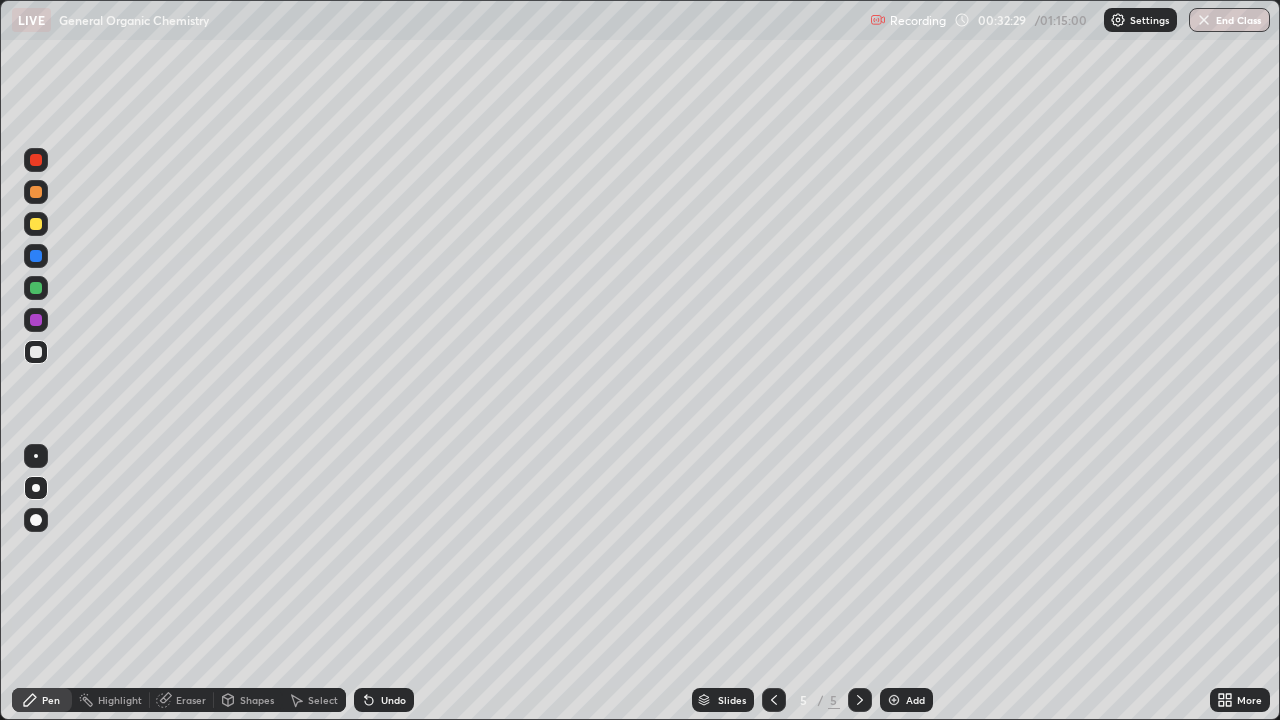 click at bounding box center [894, 700] 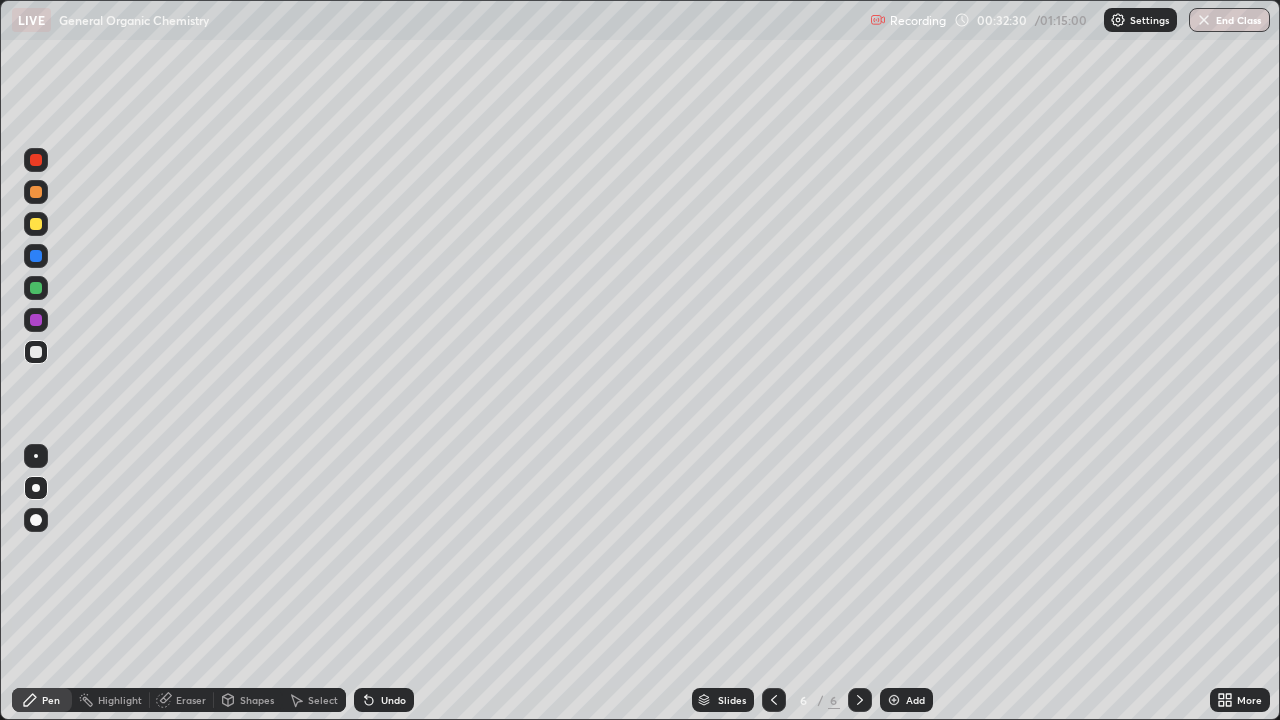 click at bounding box center [36, 352] 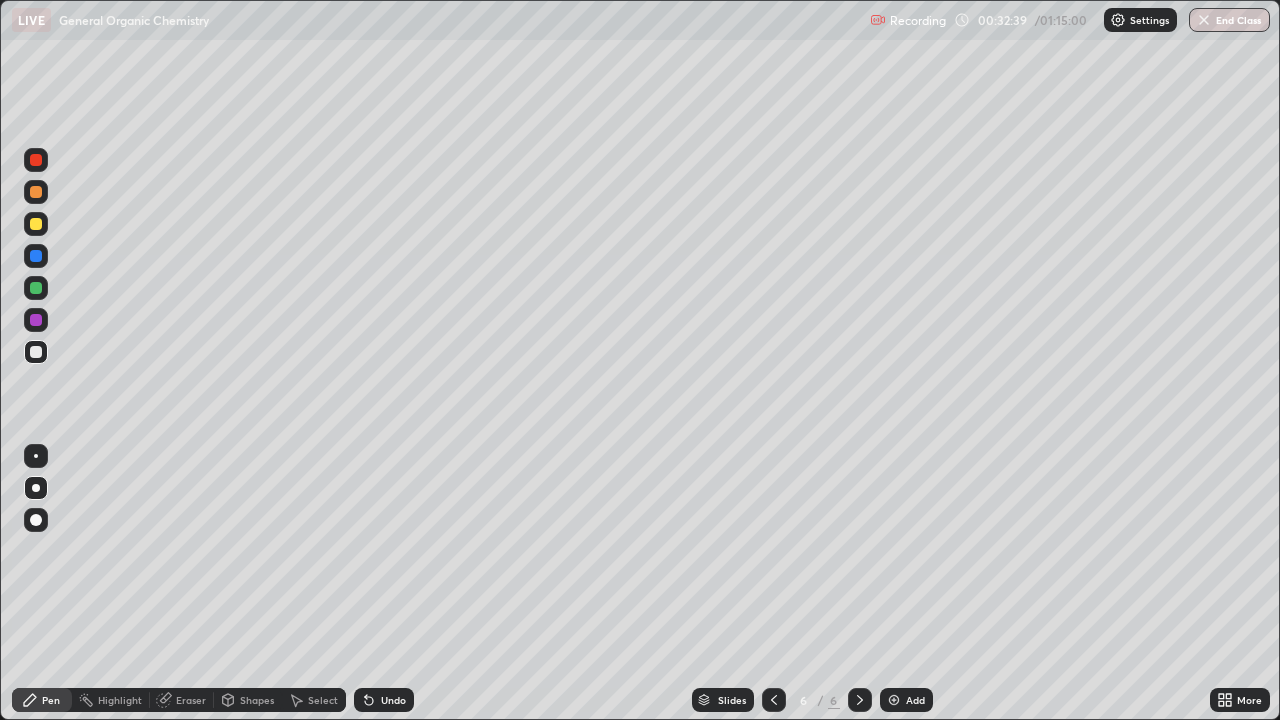 click 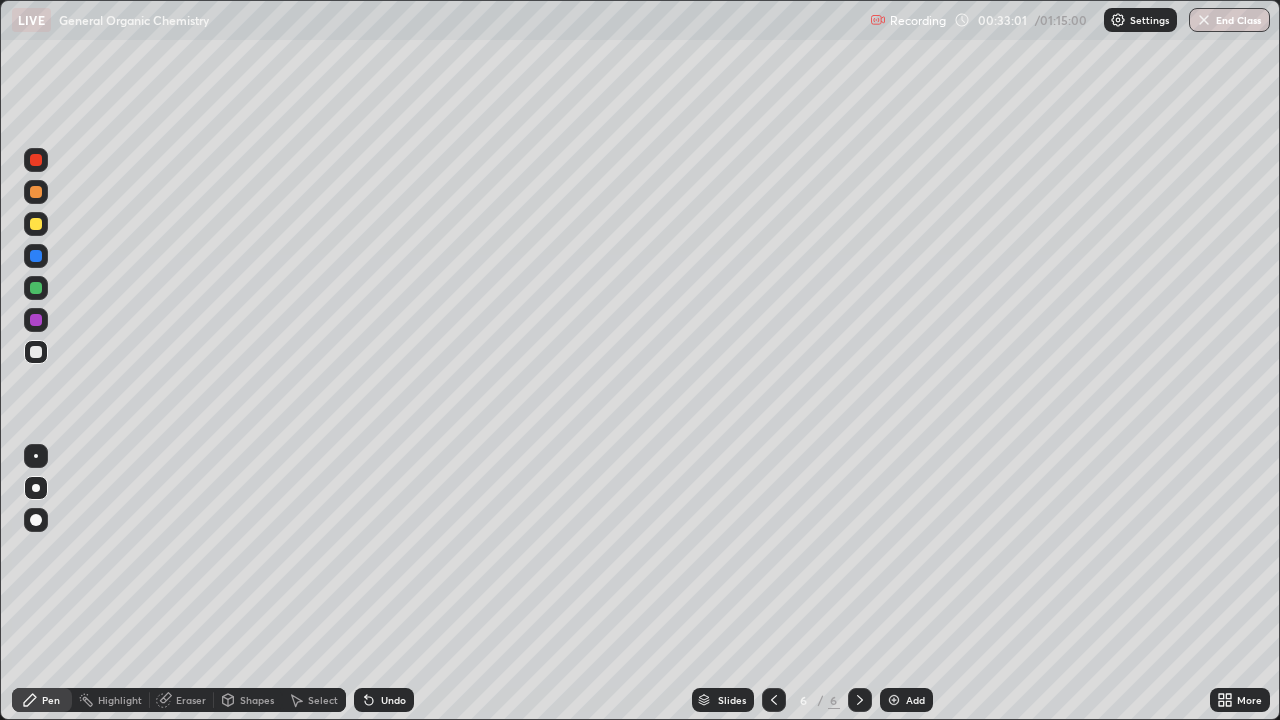 click at bounding box center (36, 160) 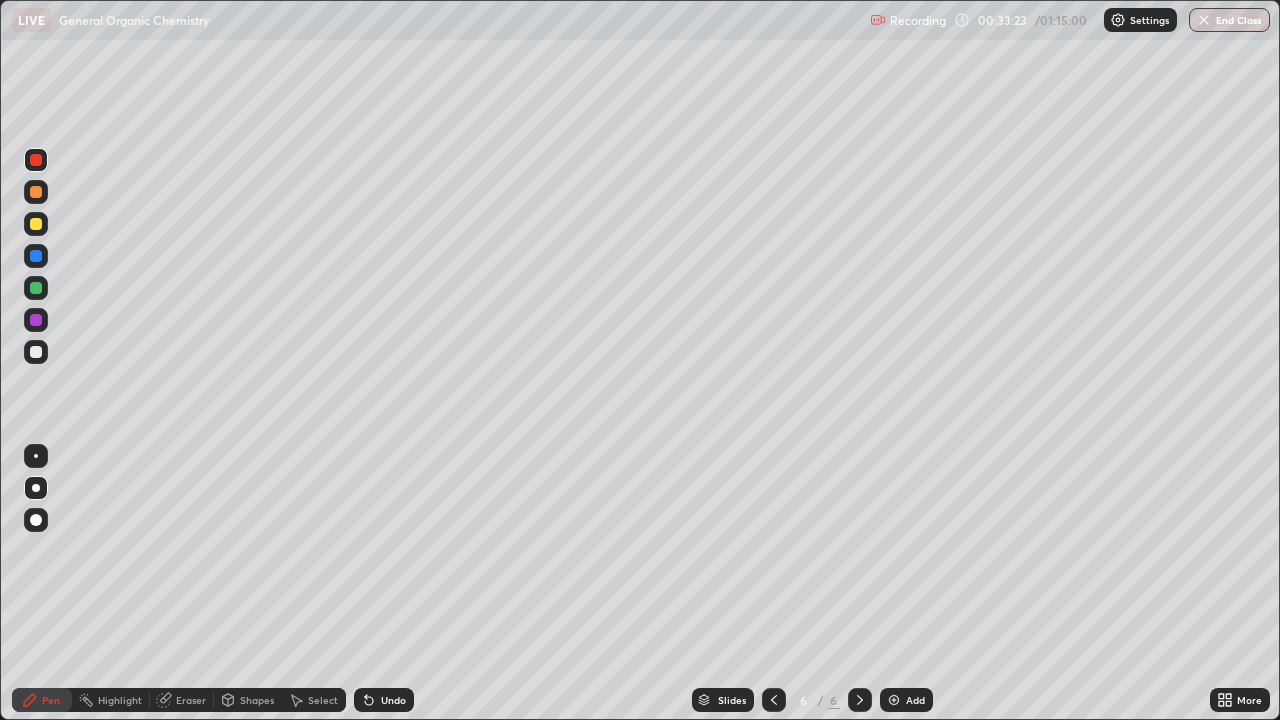 click at bounding box center (36, 288) 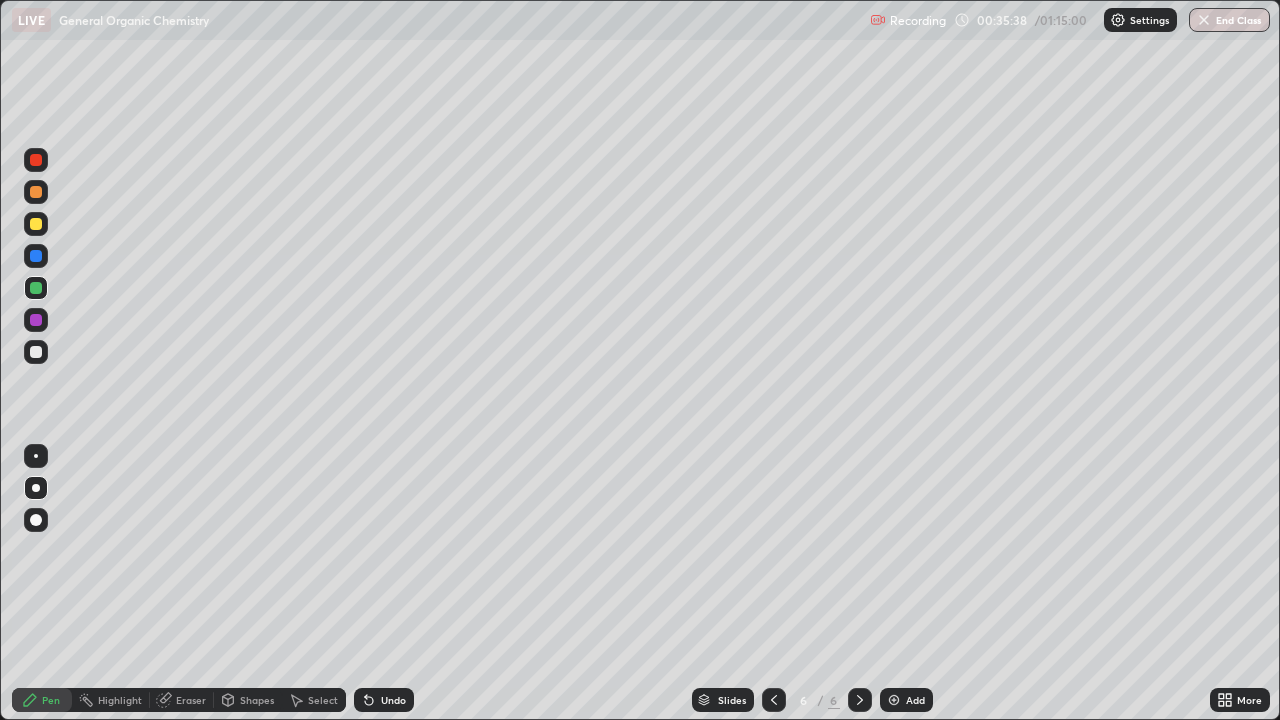 click at bounding box center [36, 352] 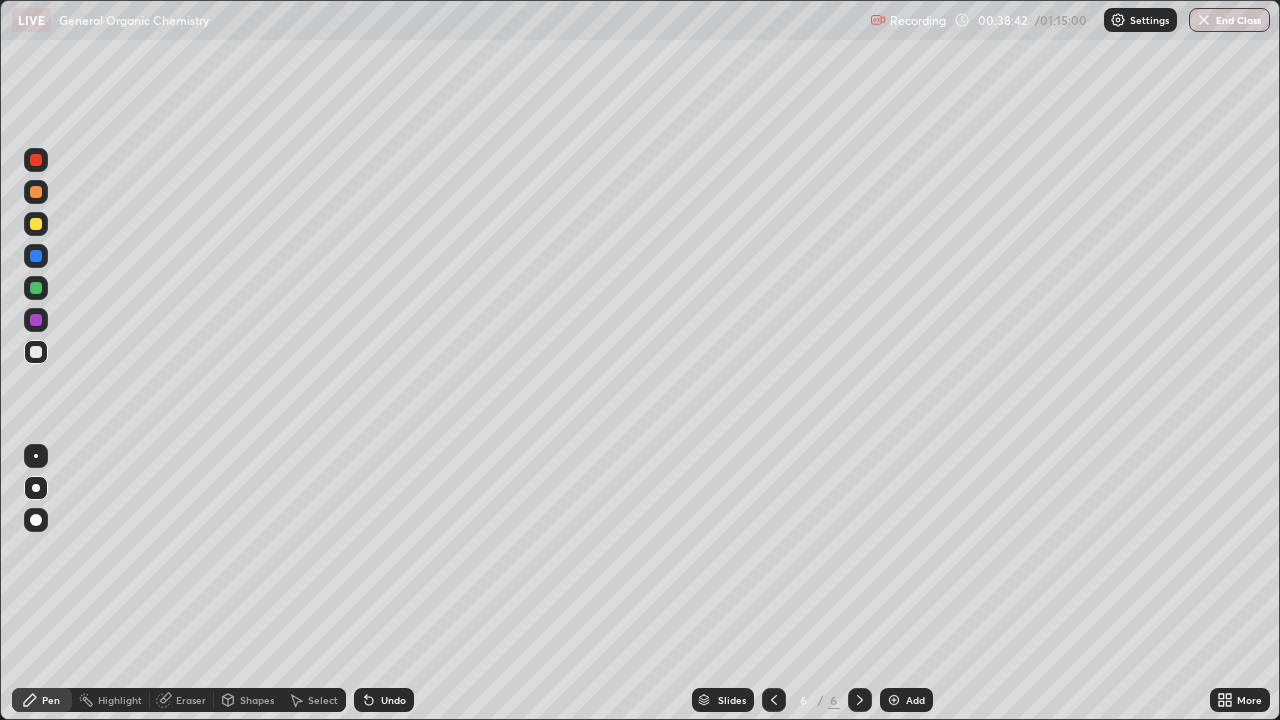 click at bounding box center (36, 352) 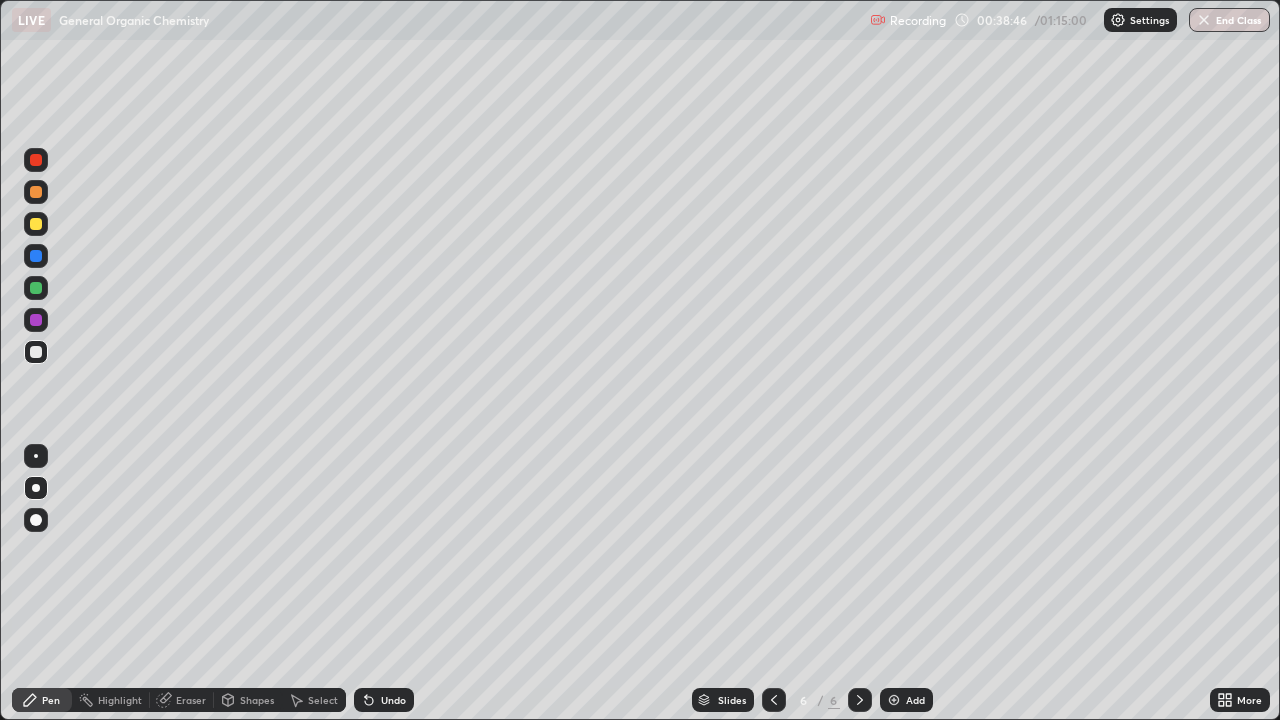 click on "Add" at bounding box center [906, 700] 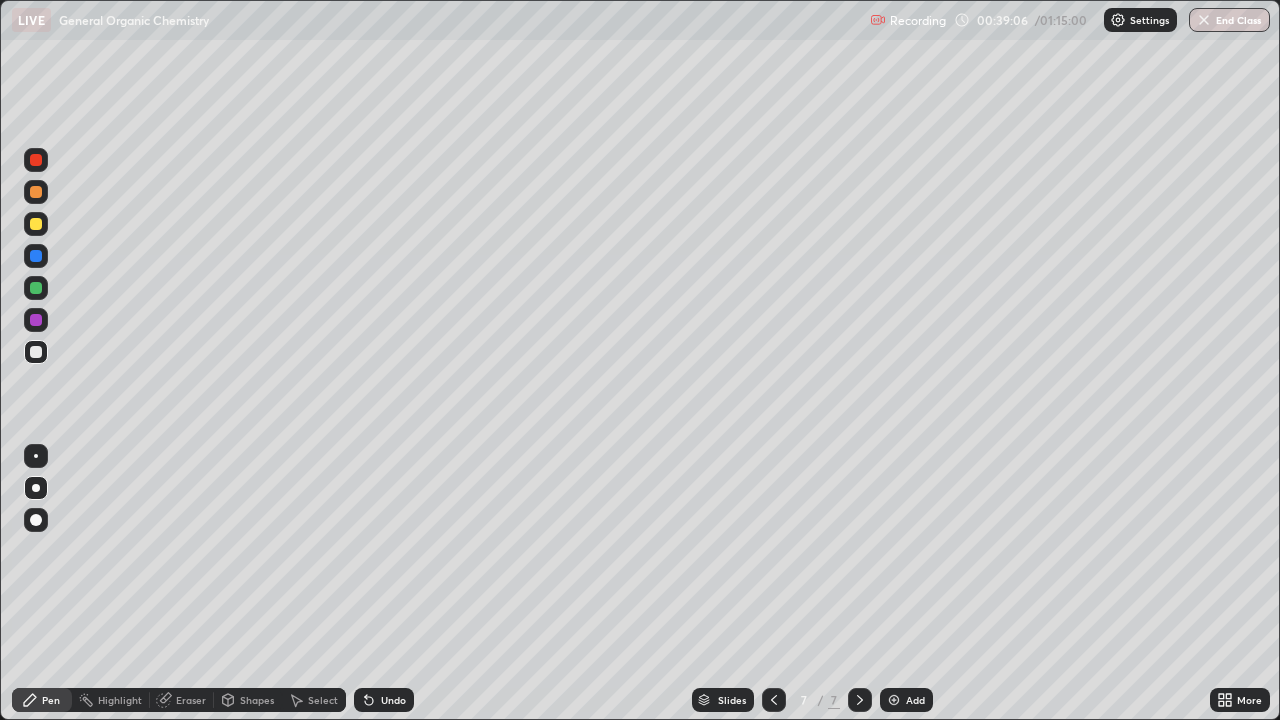 click 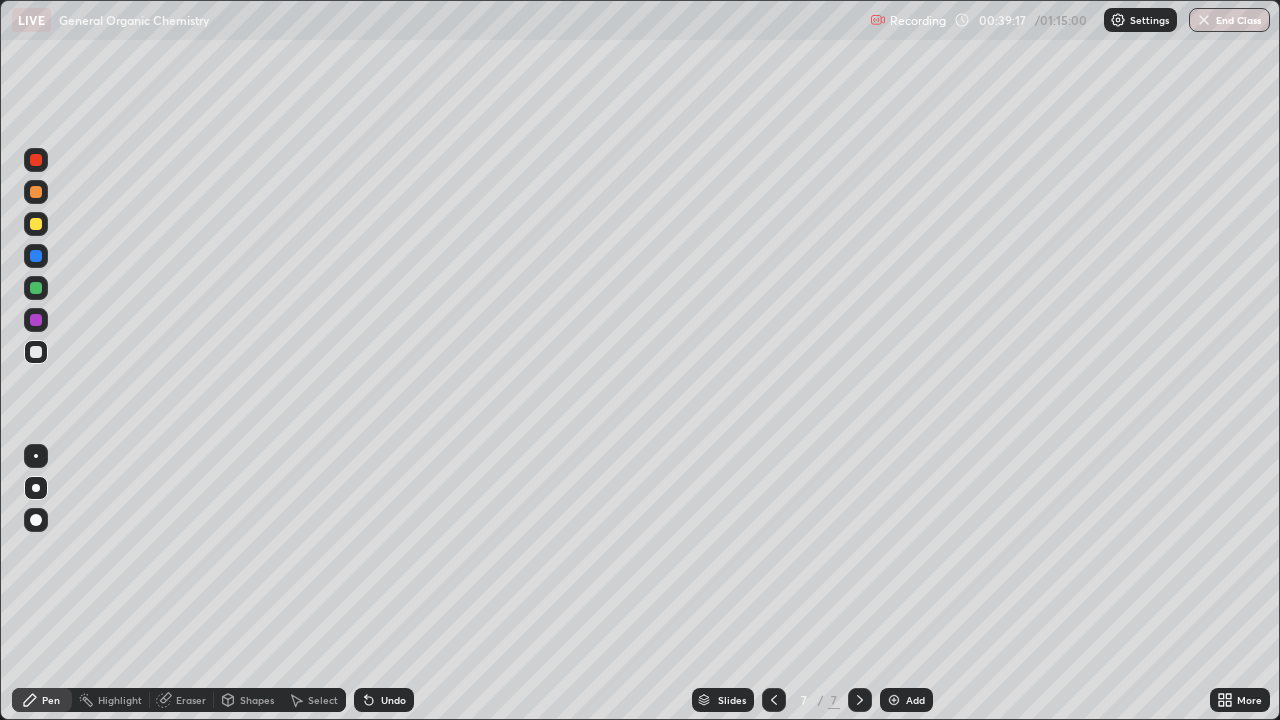 click at bounding box center [36, 224] 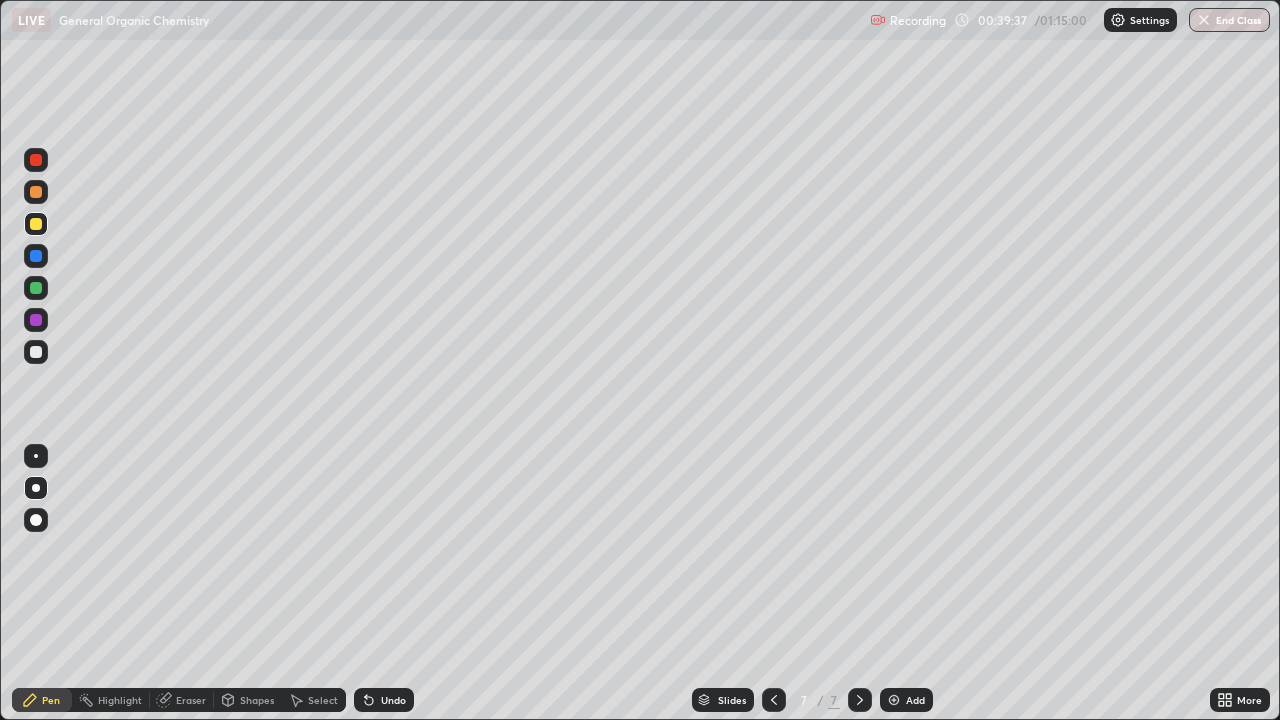 click on "Shapes" at bounding box center (248, 700) 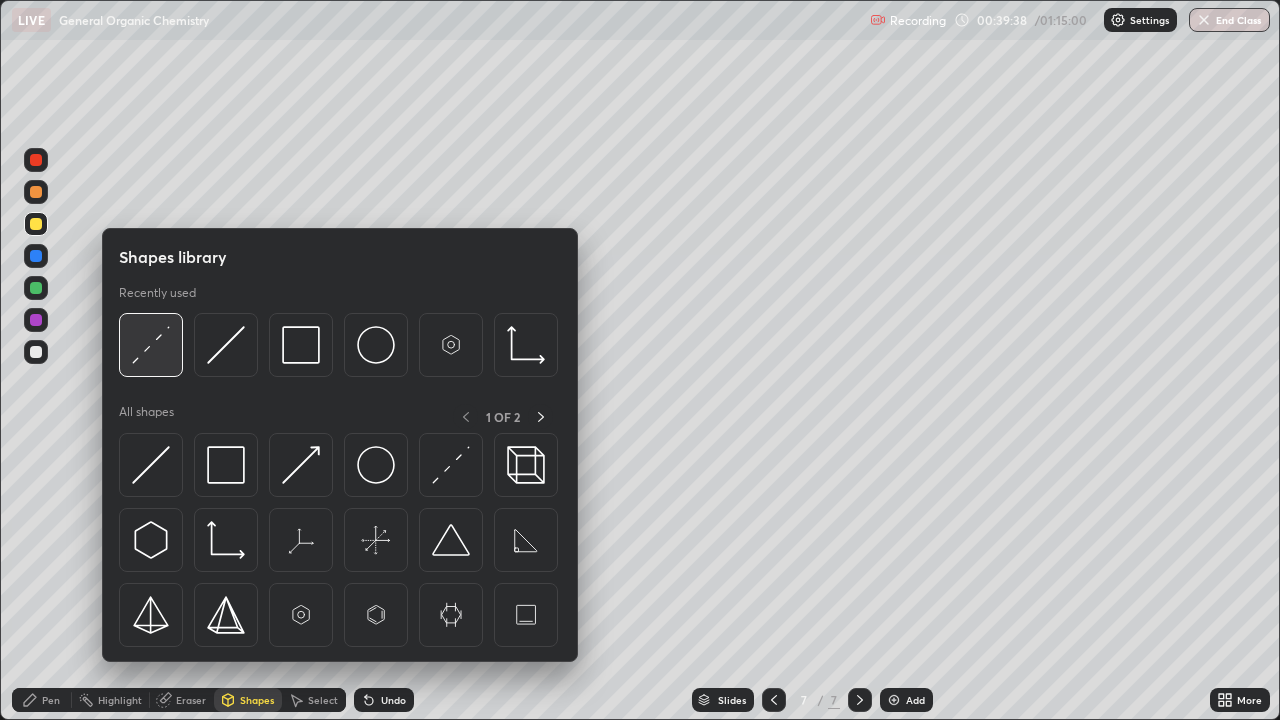 click at bounding box center (151, 345) 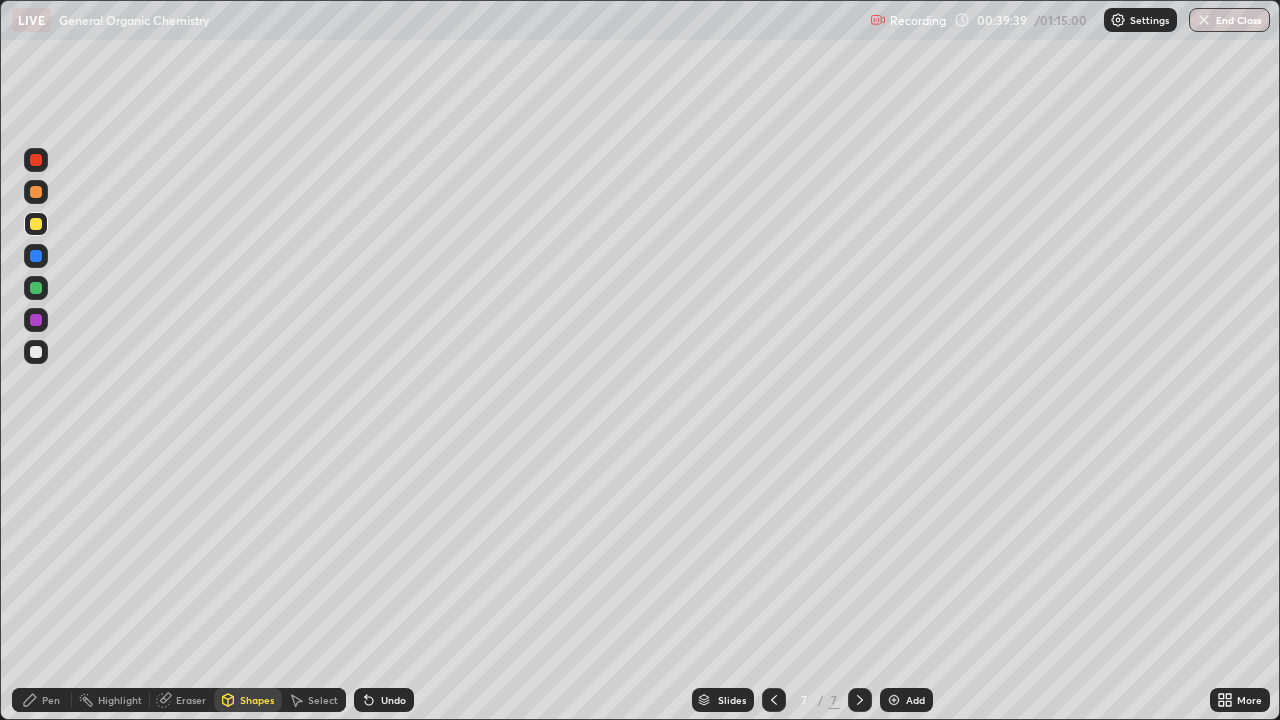 click at bounding box center [36, 288] 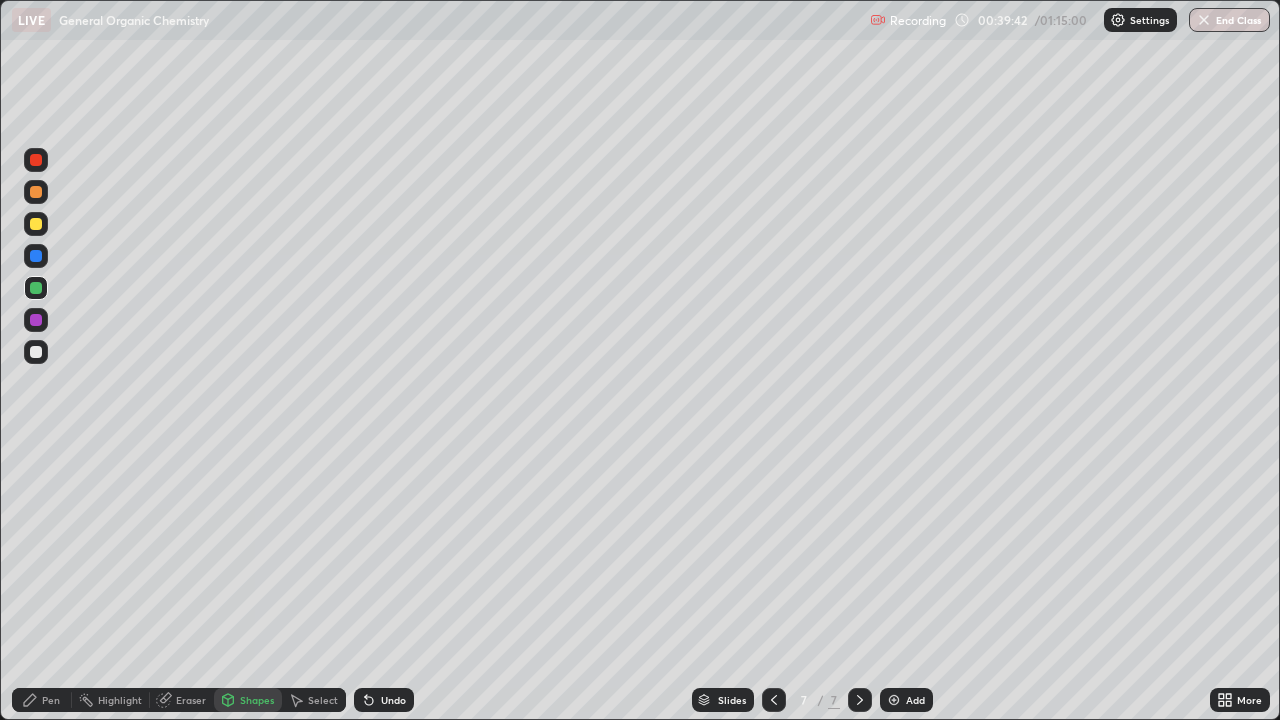 click on "Pen" at bounding box center (51, 700) 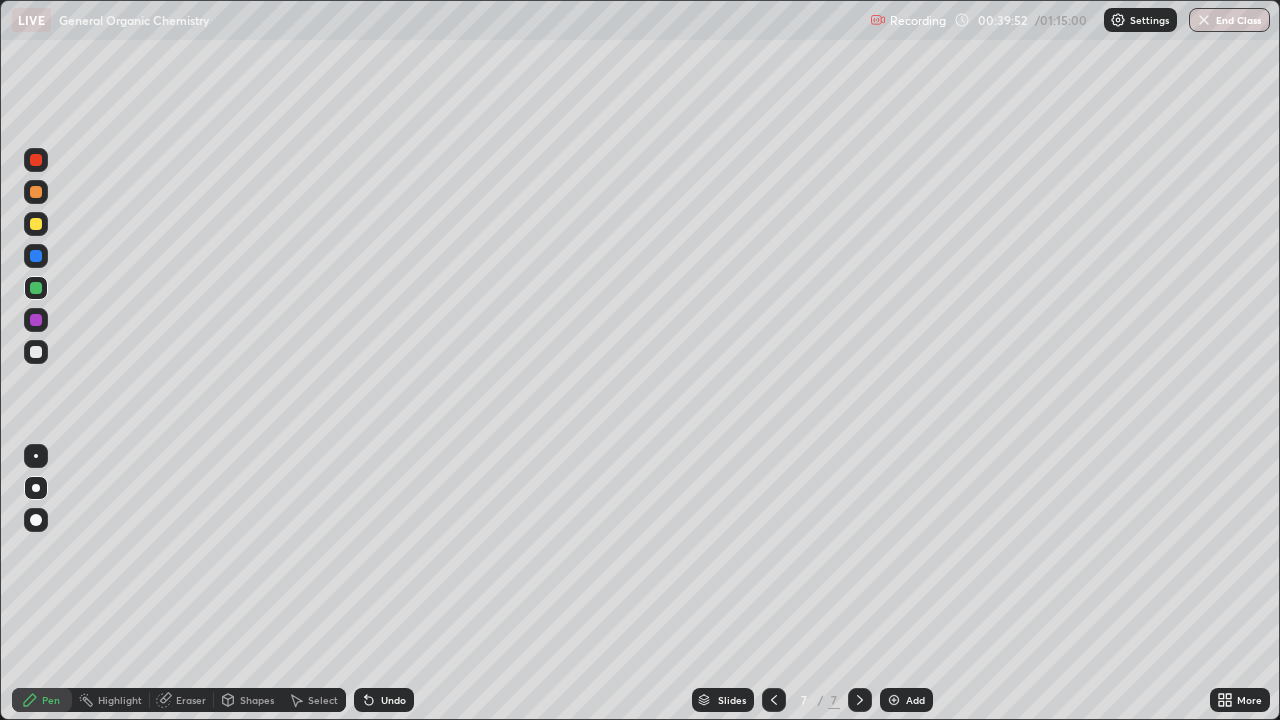 click at bounding box center (36, 160) 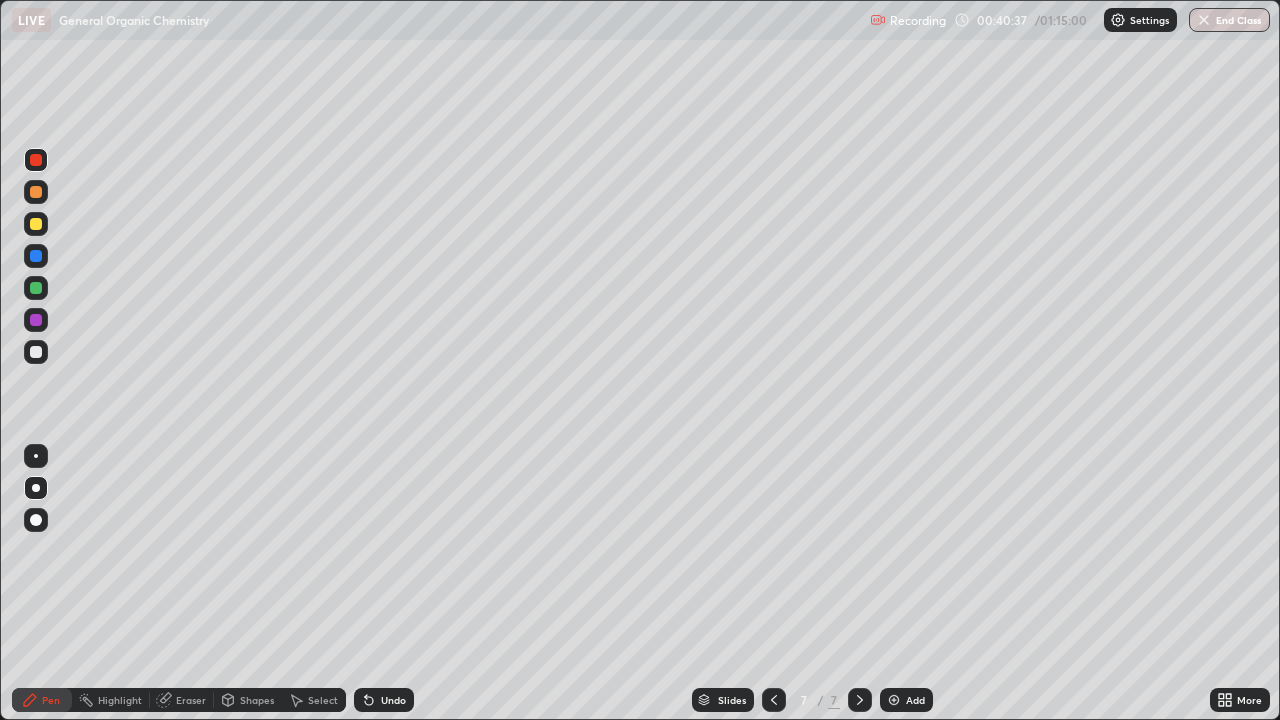 click at bounding box center [36, 320] 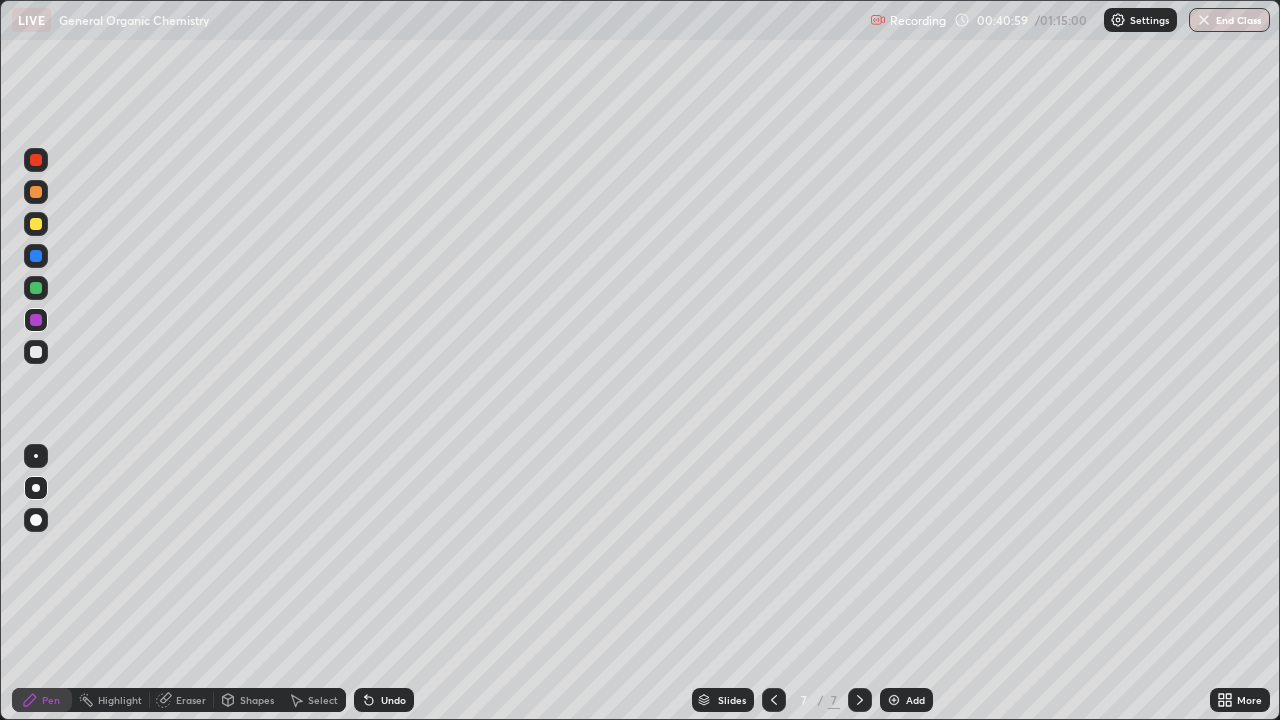 click at bounding box center [36, 352] 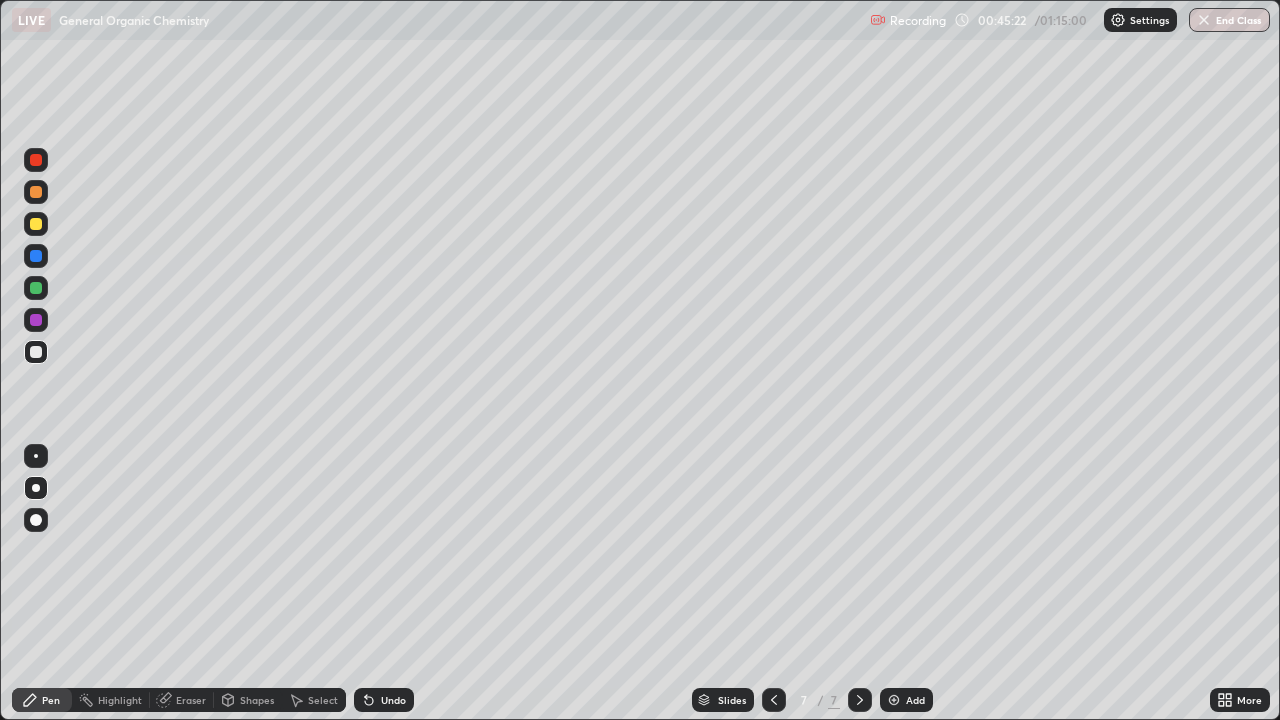 click at bounding box center [894, 700] 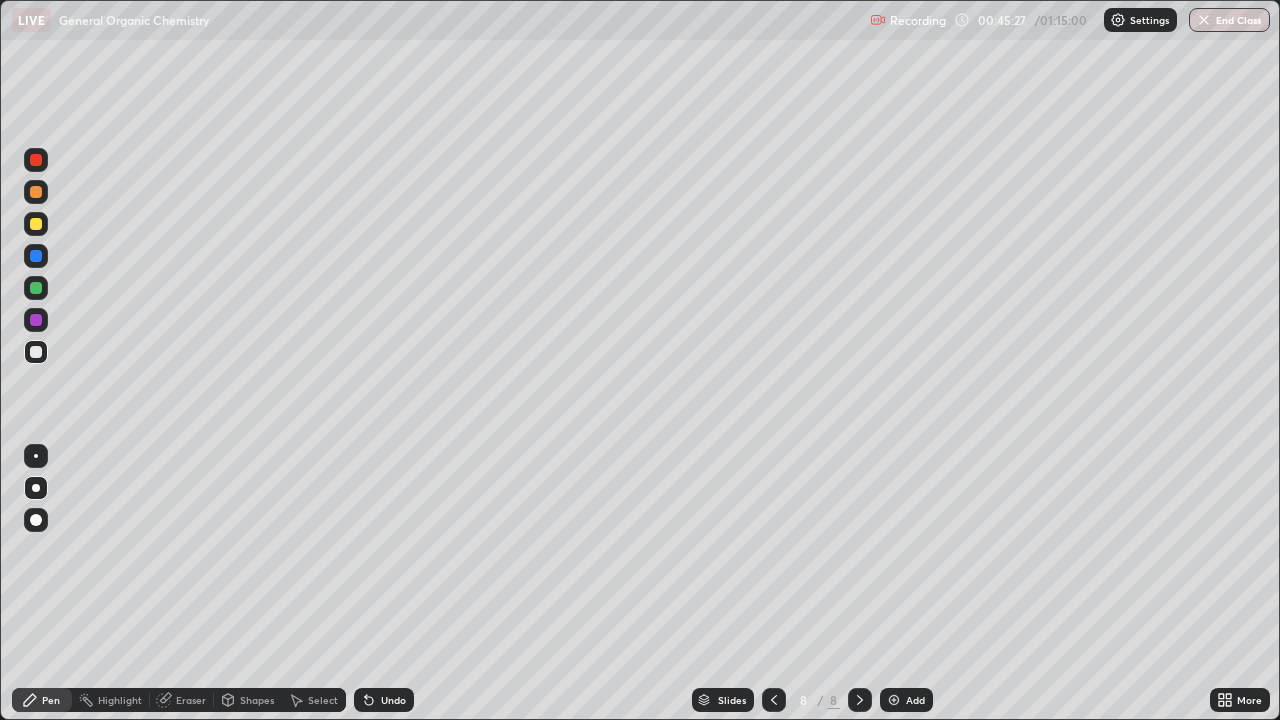 click 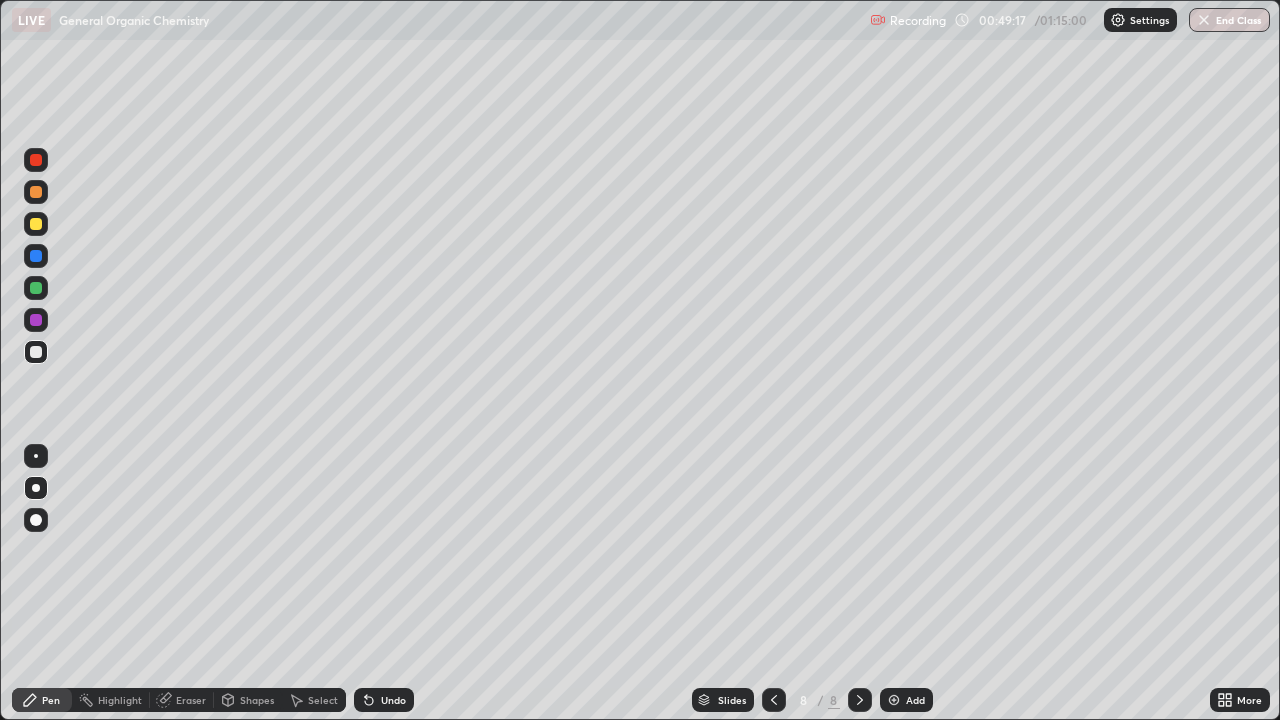 click on "Undo" at bounding box center (384, 700) 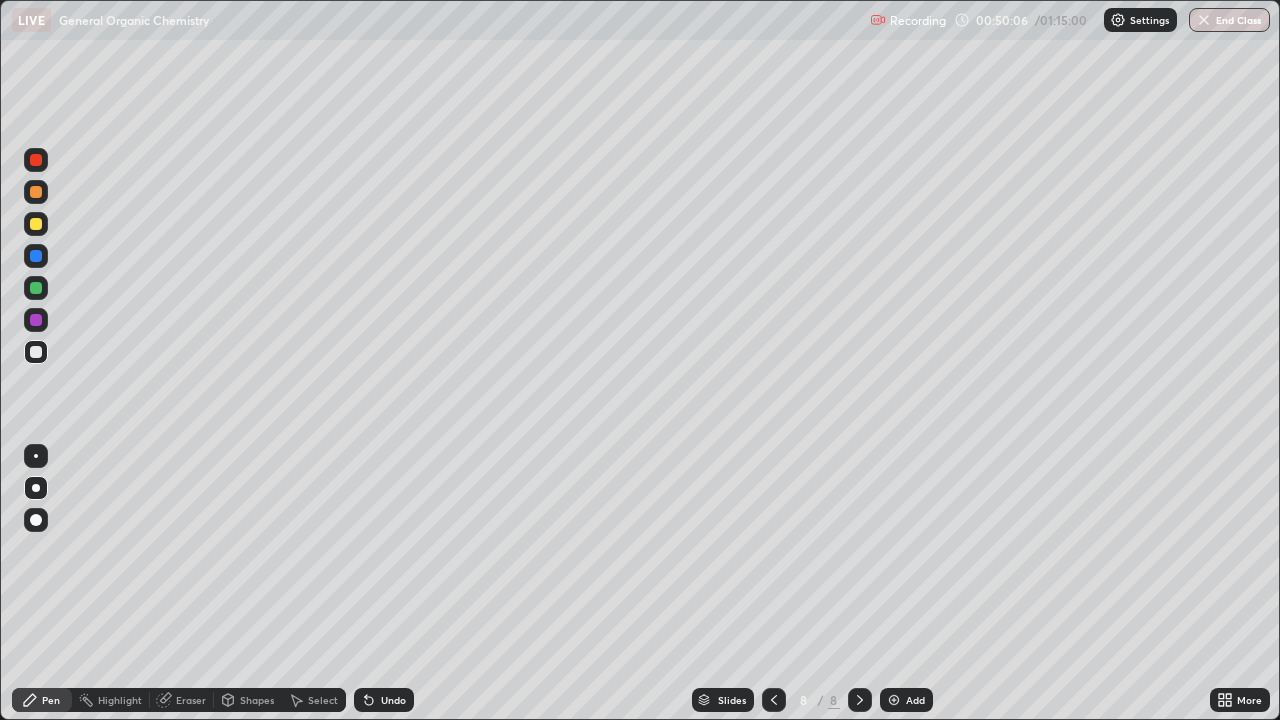 click on "Undo" at bounding box center [384, 700] 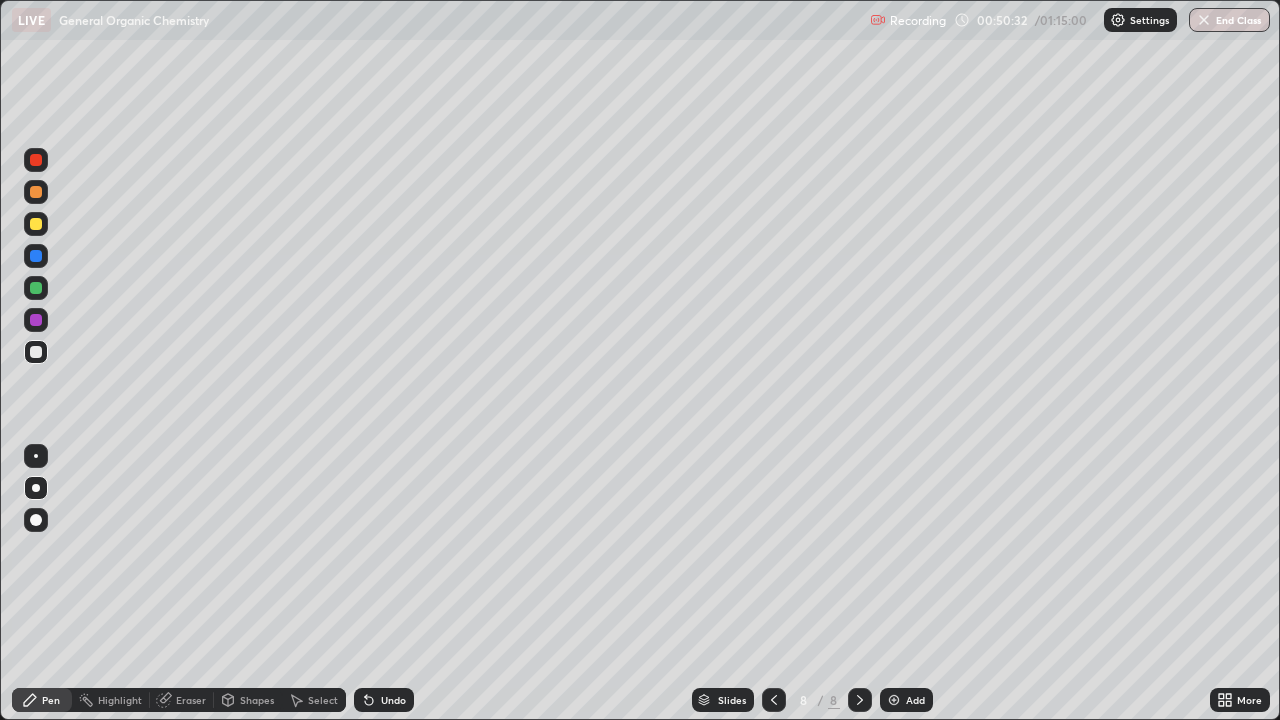 click at bounding box center (36, 224) 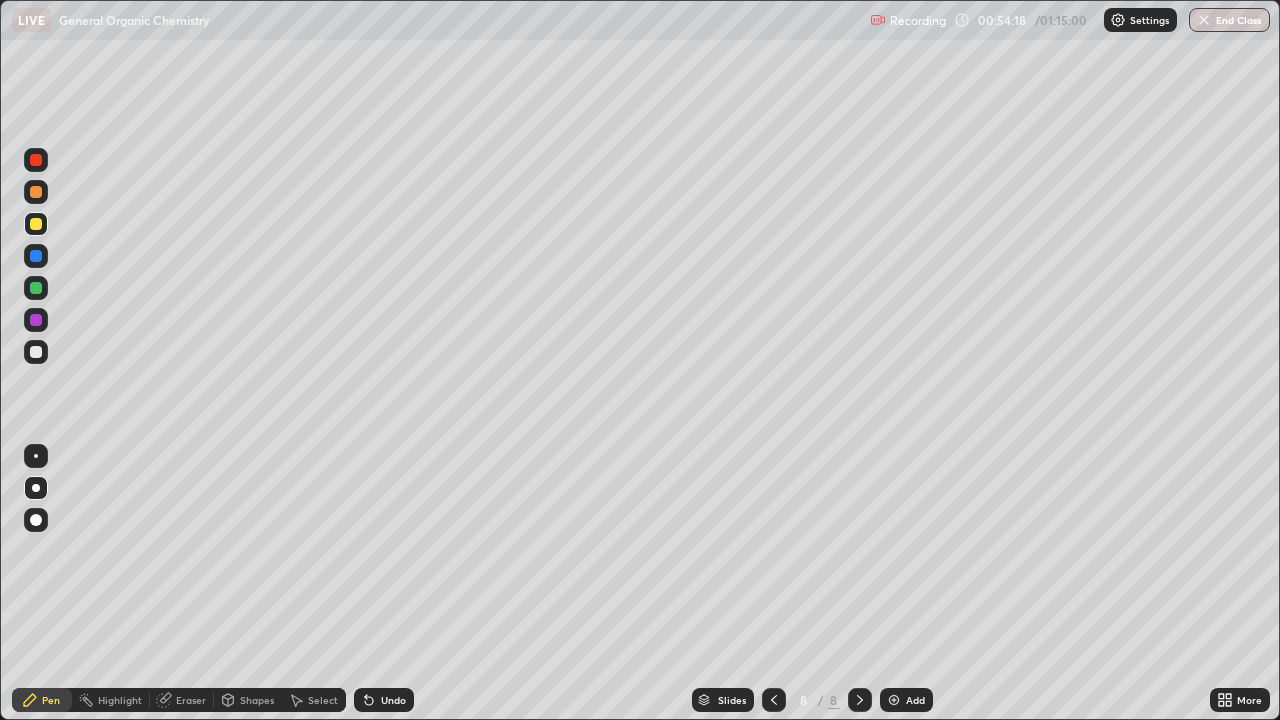 click at bounding box center [36, 352] 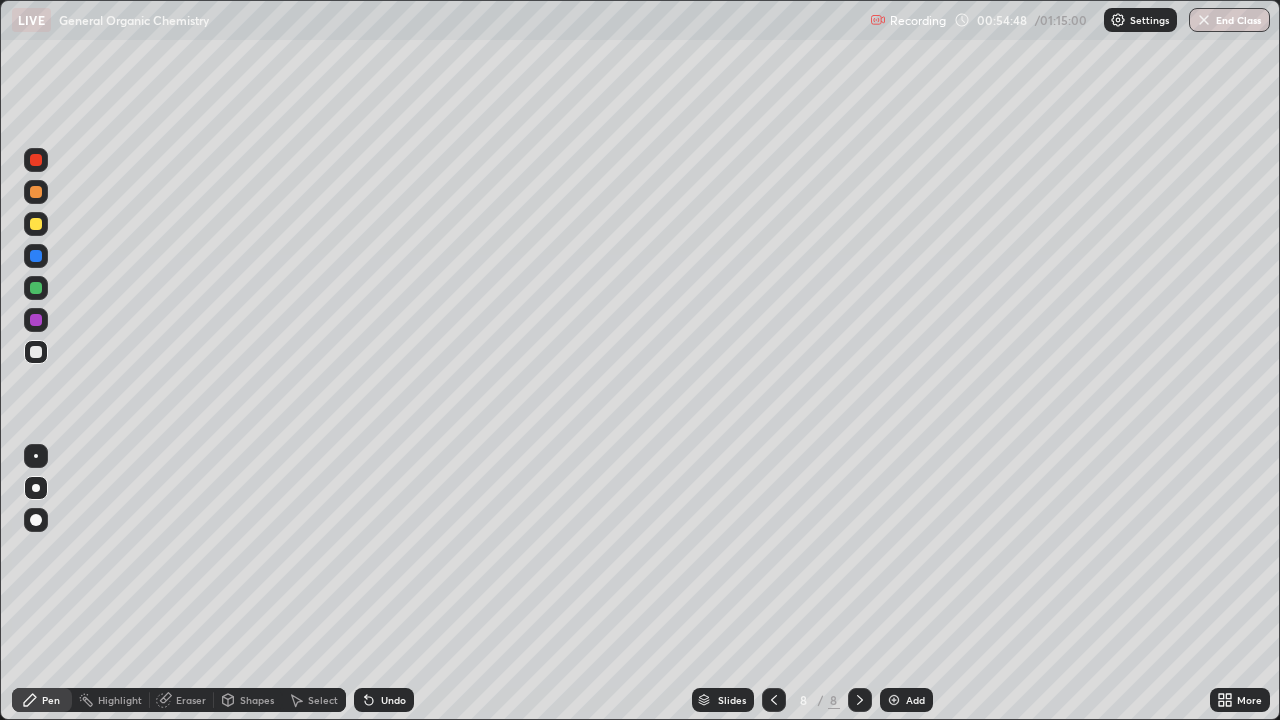 click on "Add" at bounding box center (906, 700) 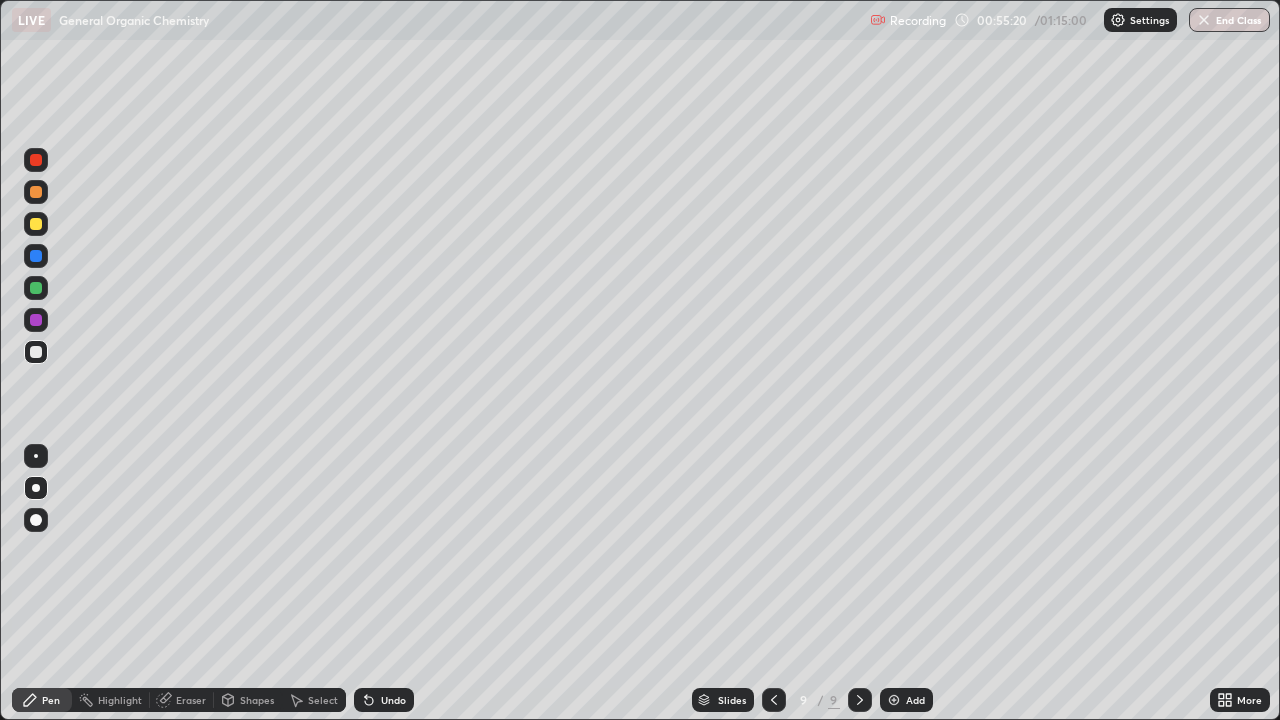 click 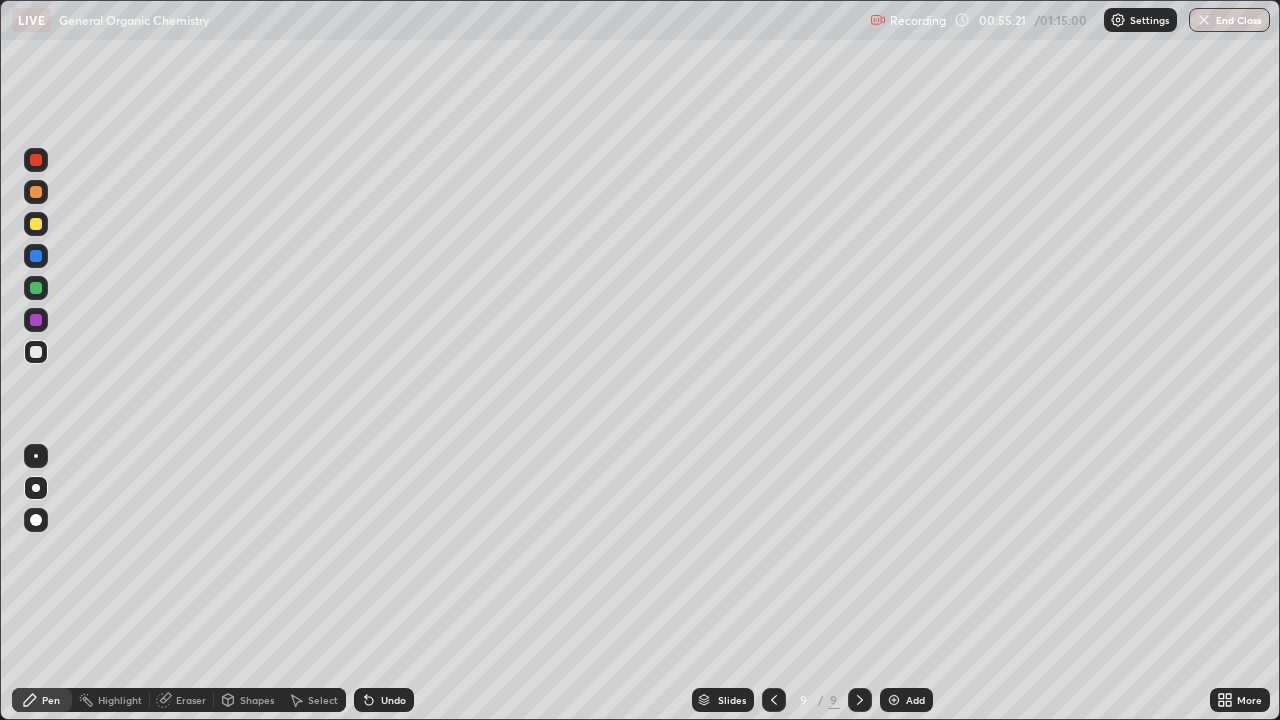 click 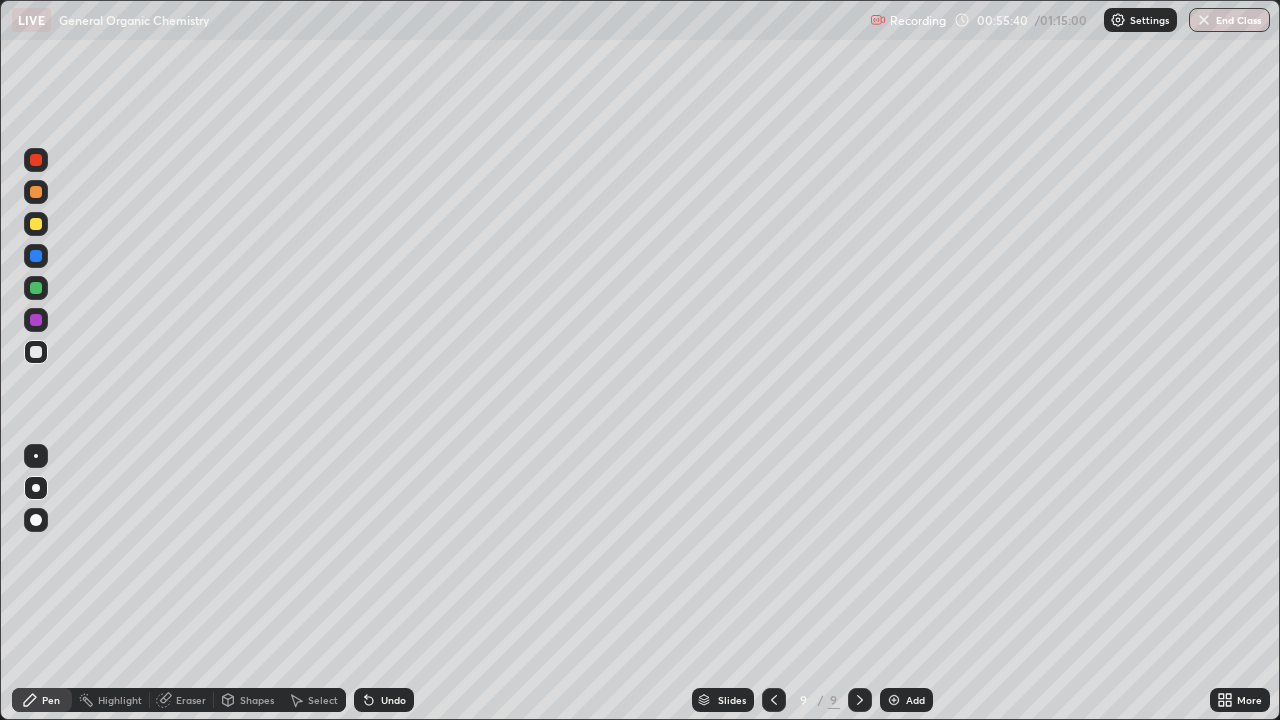 click on "Undo" at bounding box center (384, 700) 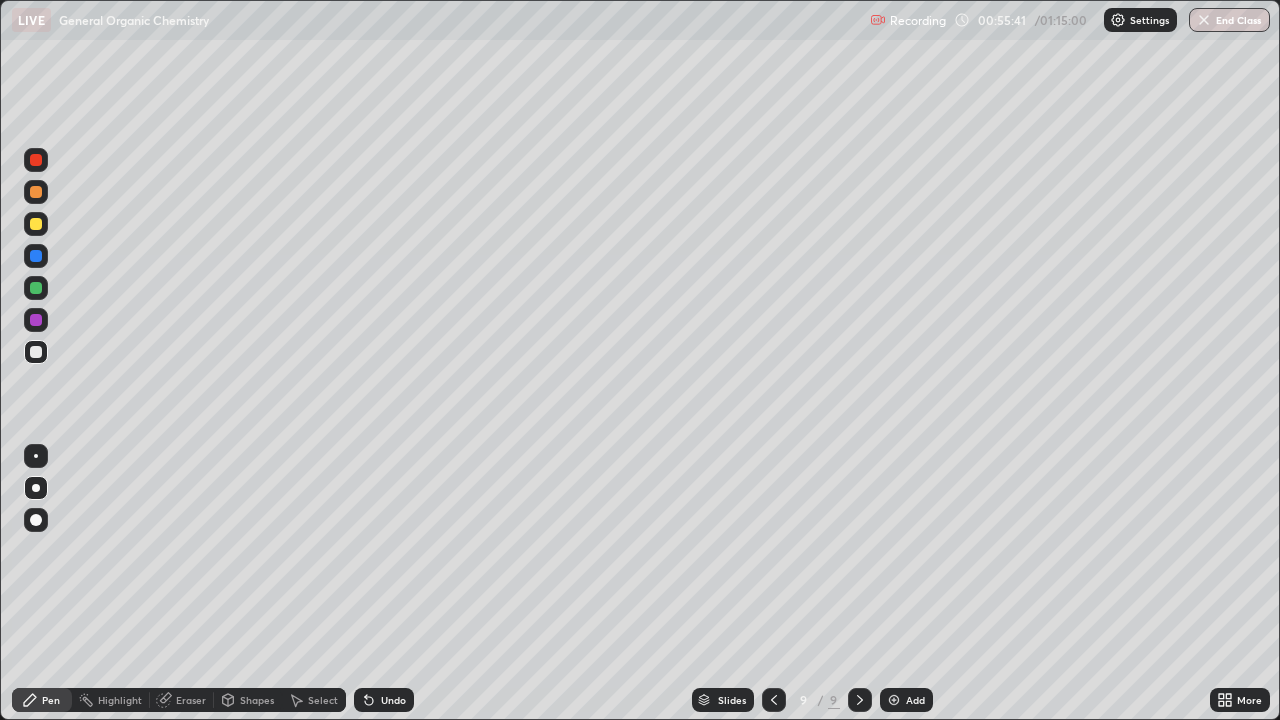 click on "Undo" at bounding box center [393, 700] 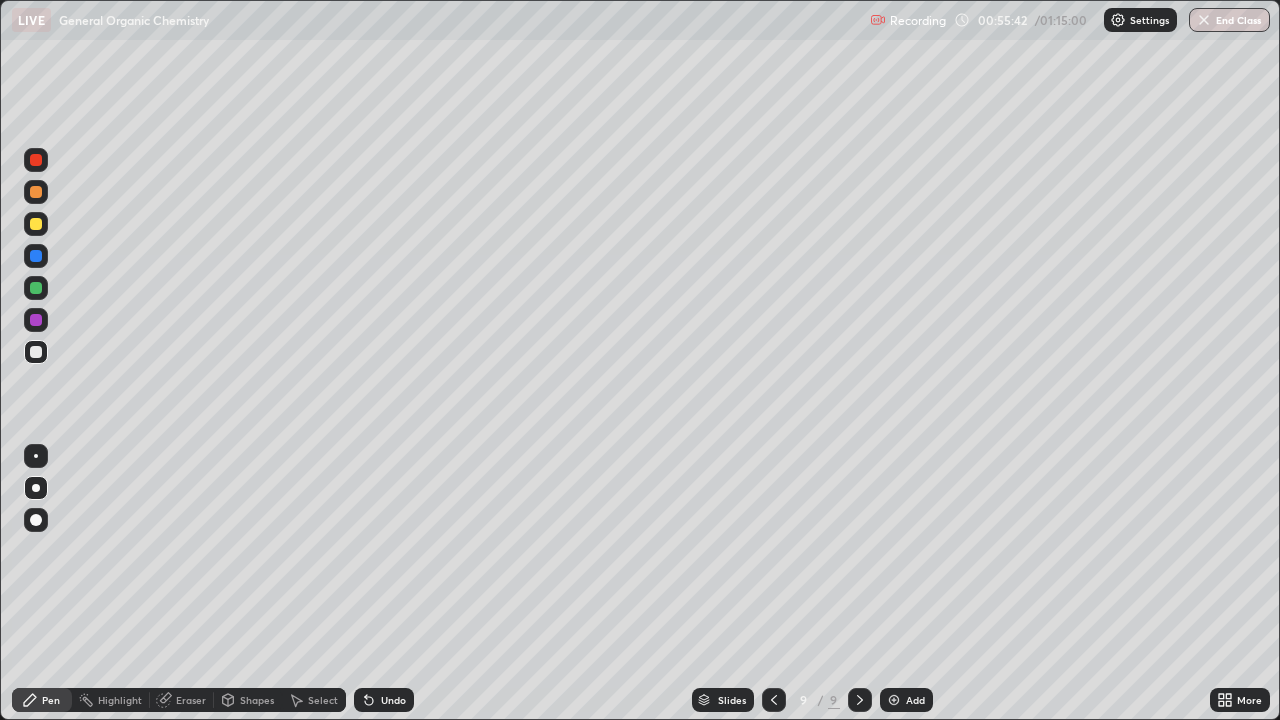 click on "Undo" at bounding box center (384, 700) 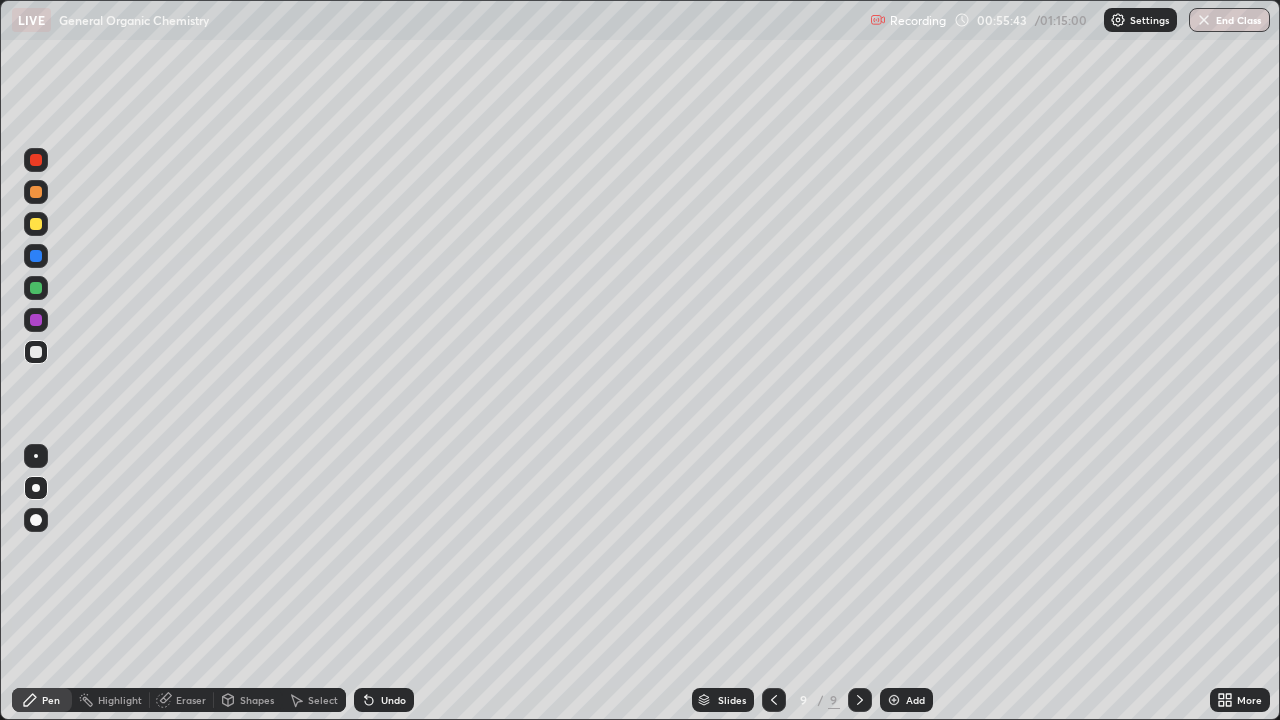 click on "Undo" at bounding box center (384, 700) 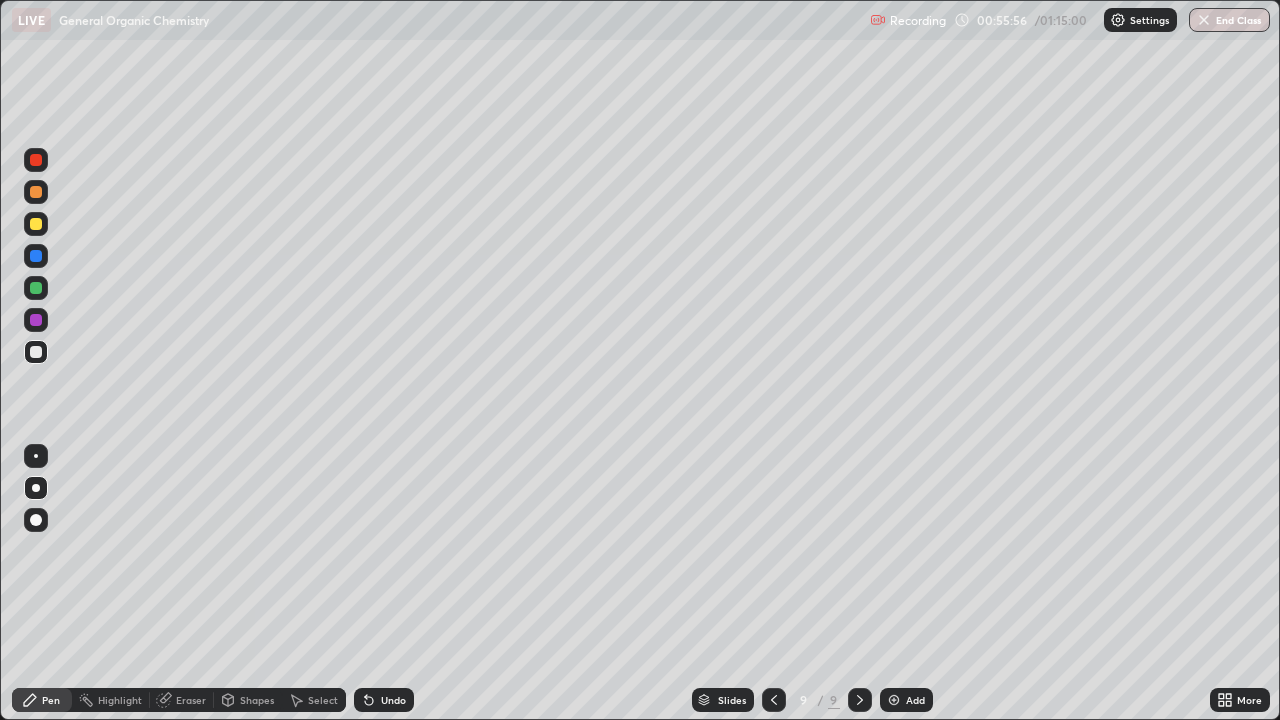 click on "Undo" at bounding box center (393, 700) 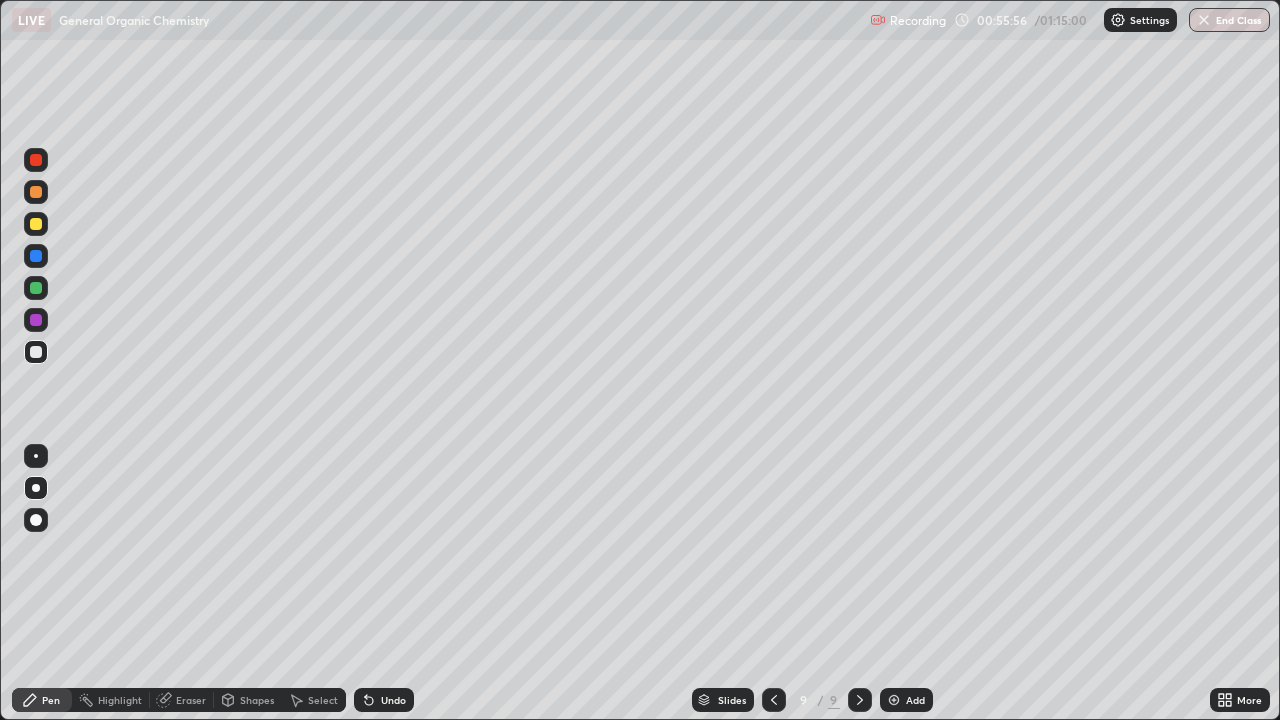 click on "Undo" at bounding box center (384, 700) 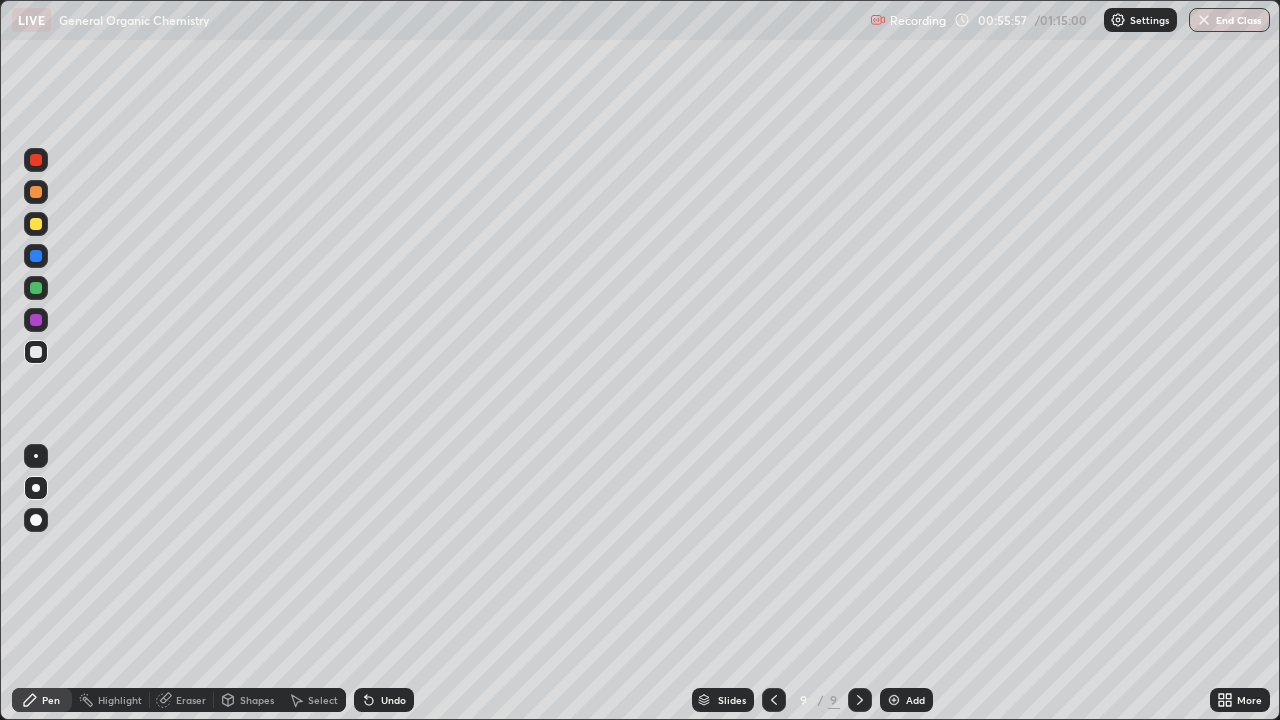 click on "Undo" at bounding box center [384, 700] 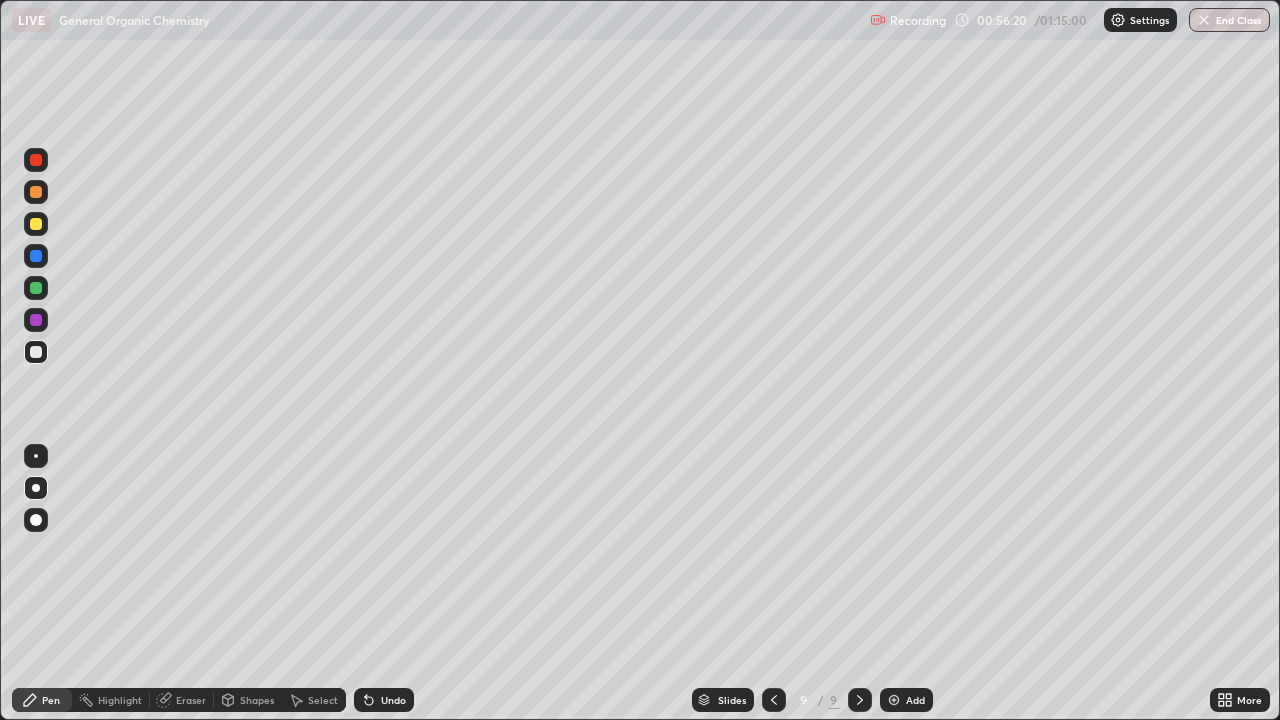 click 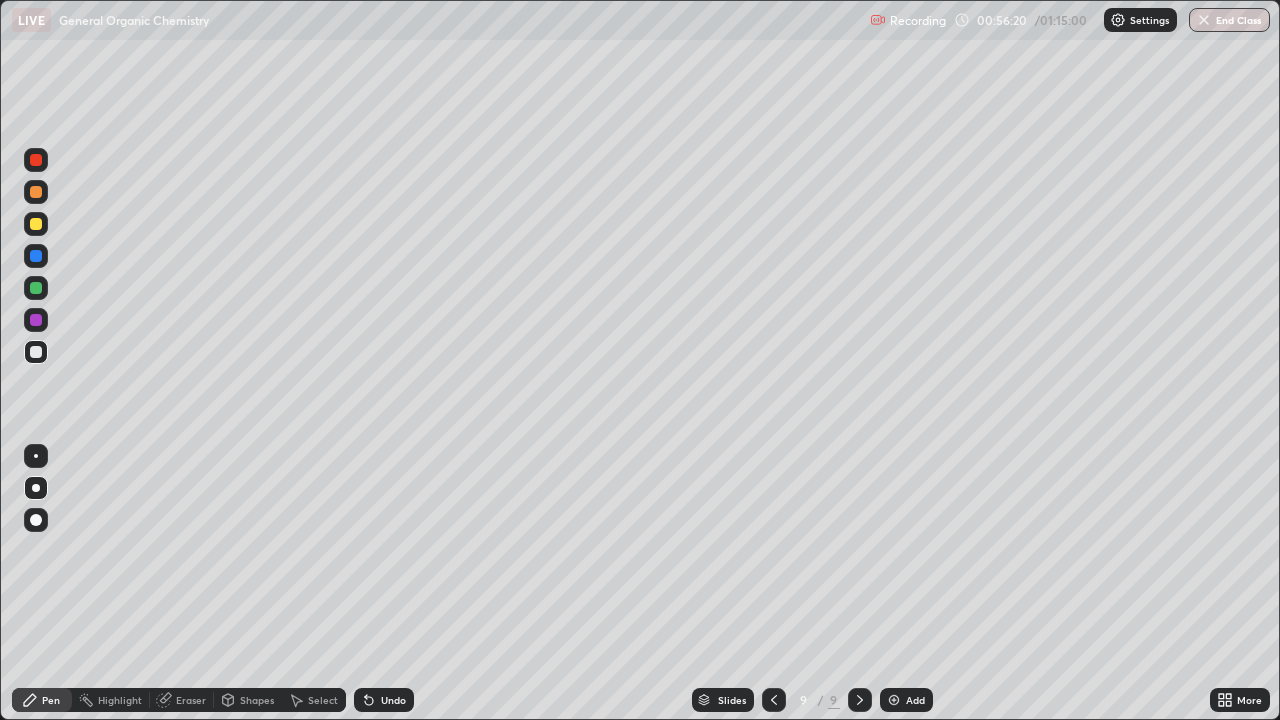click 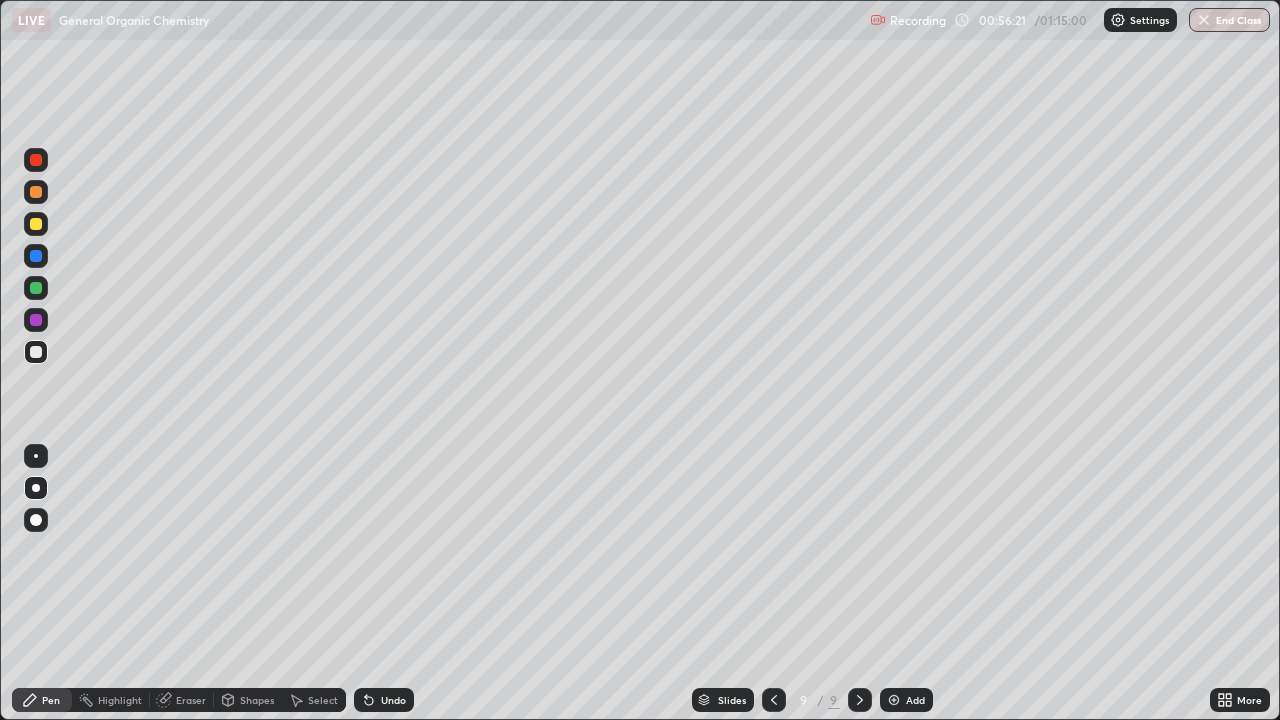 click on "Undo" at bounding box center (384, 700) 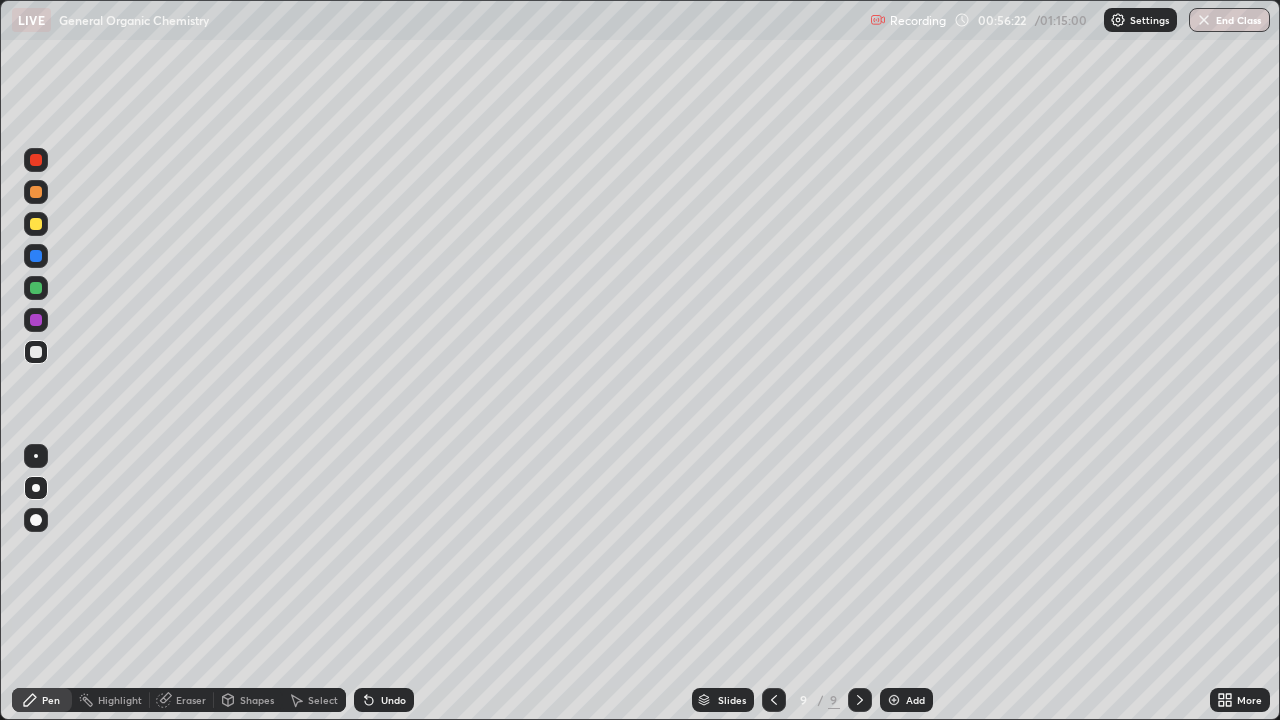 click on "Undo" at bounding box center (384, 700) 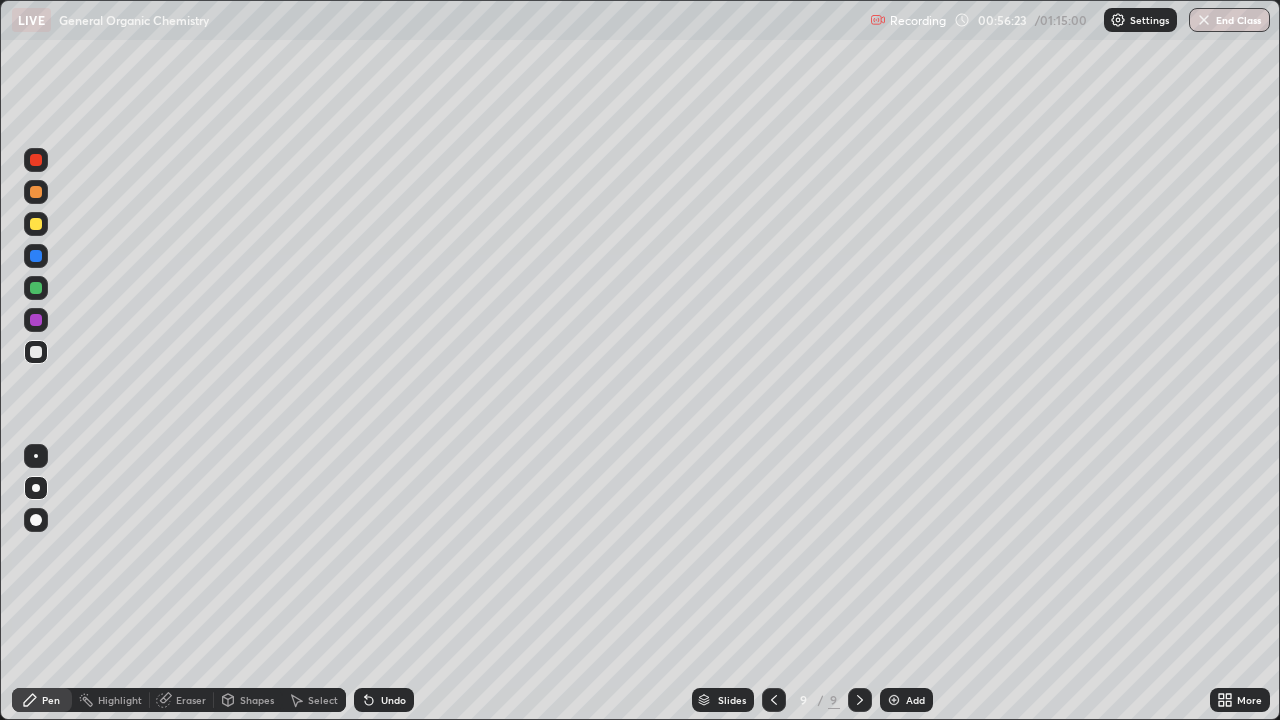 click on "Undo" at bounding box center [384, 700] 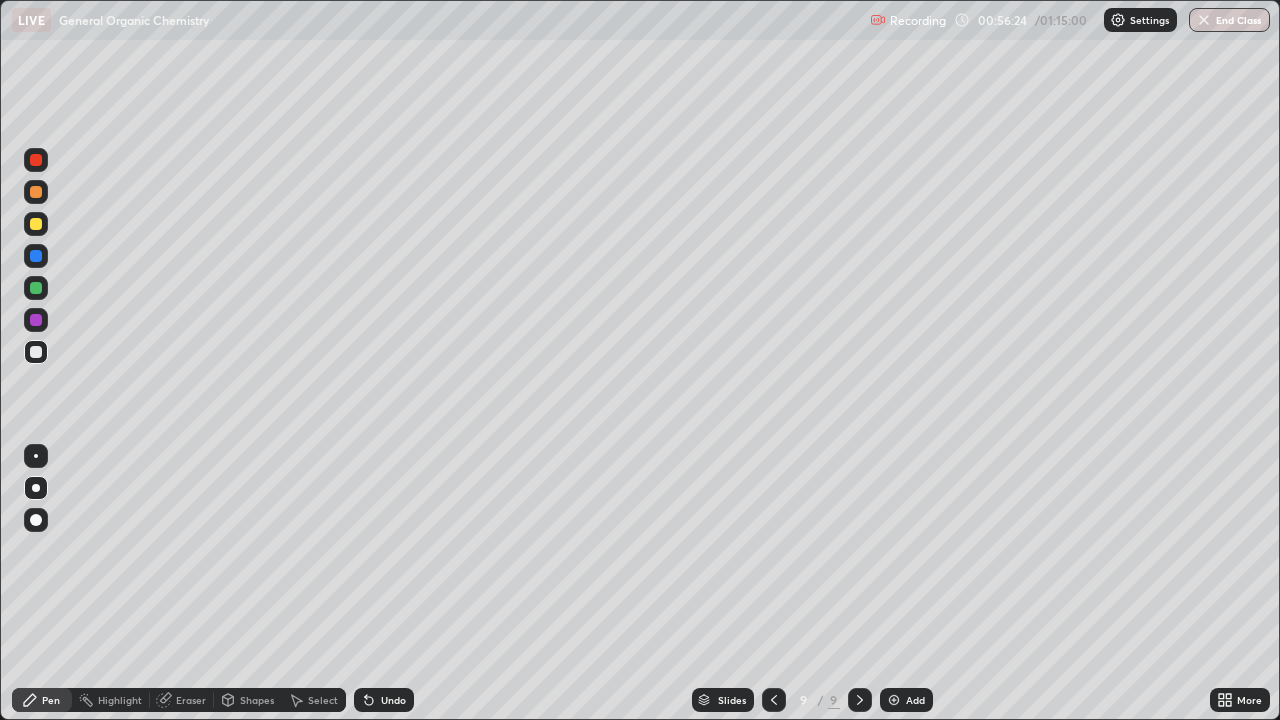 click on "Undo" at bounding box center (393, 700) 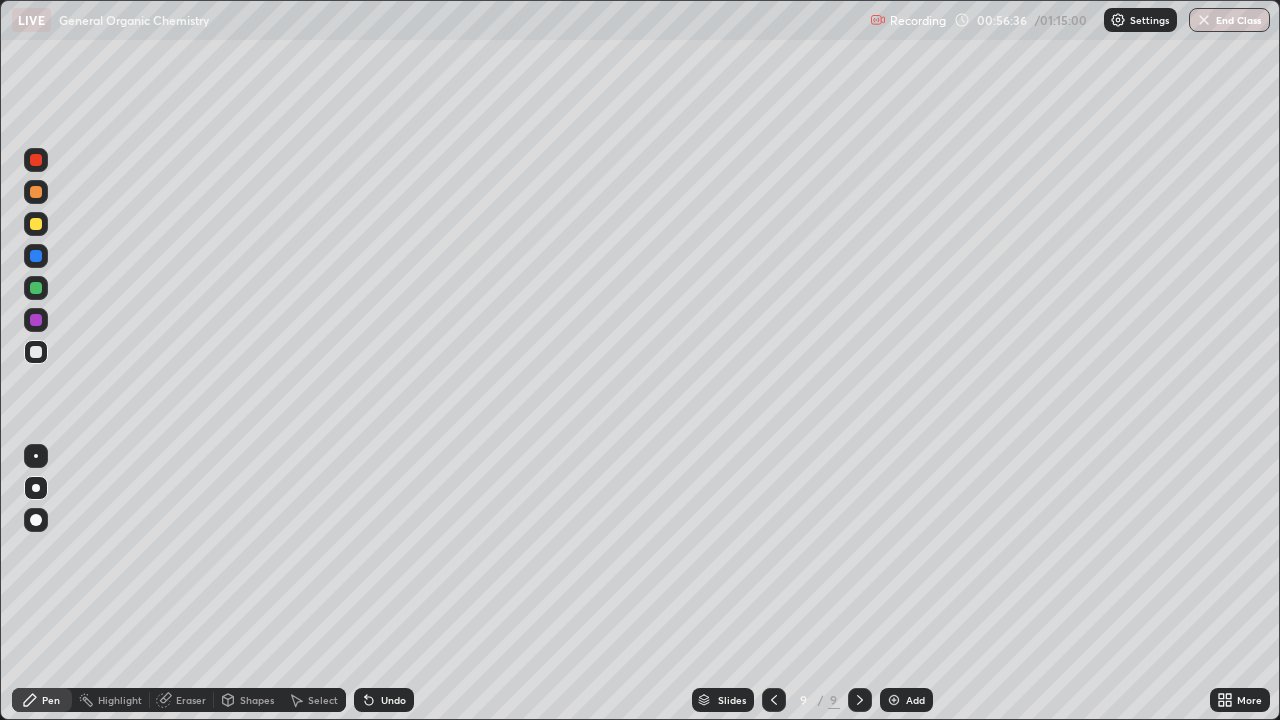 click at bounding box center (36, 352) 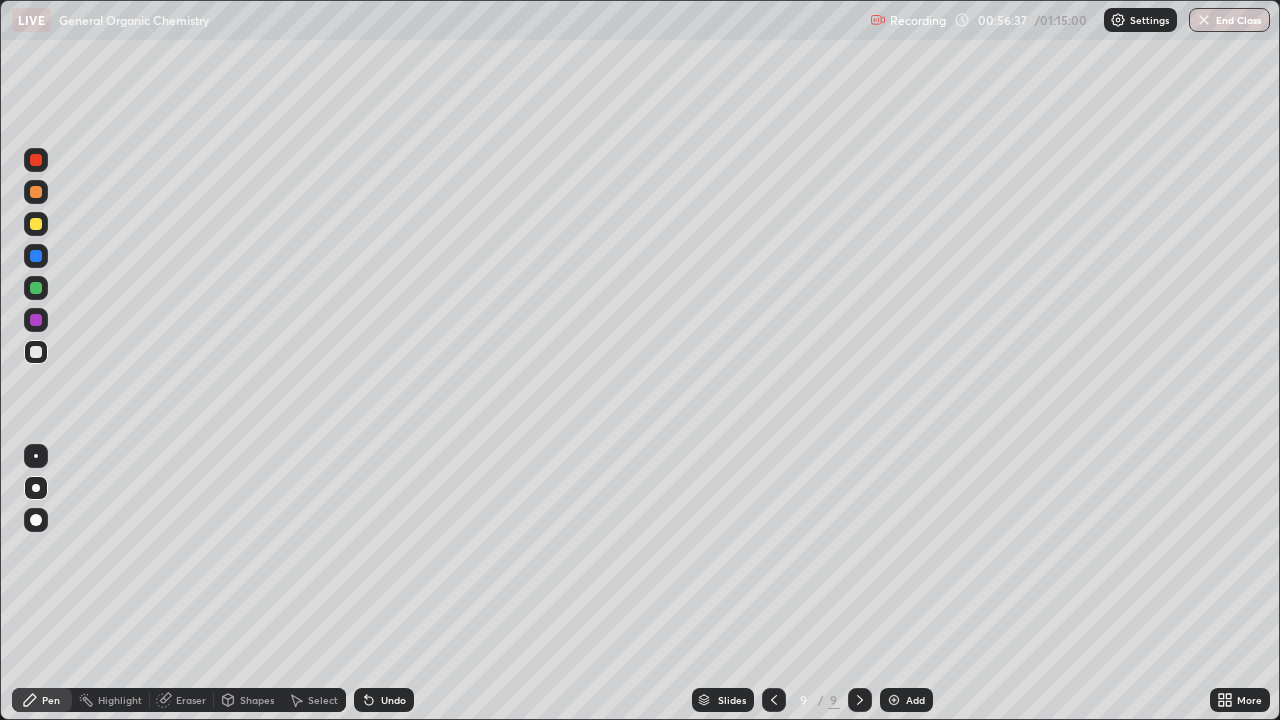 click at bounding box center [36, 352] 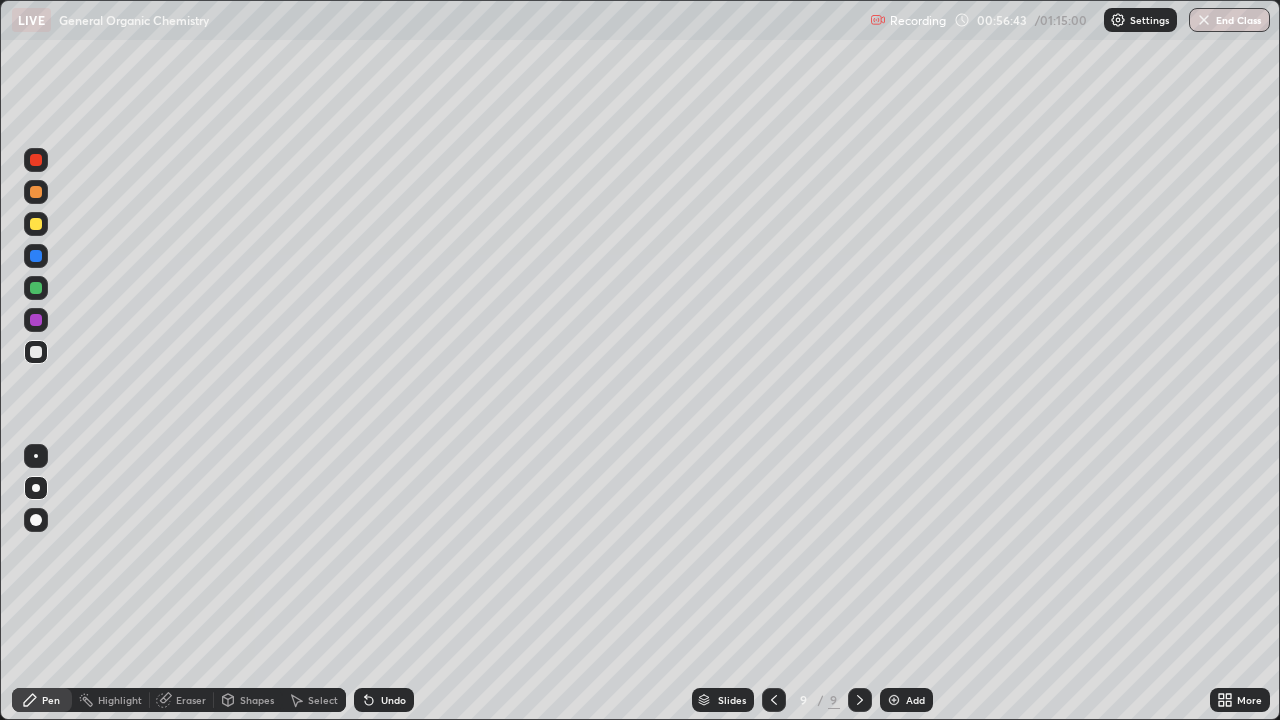 click 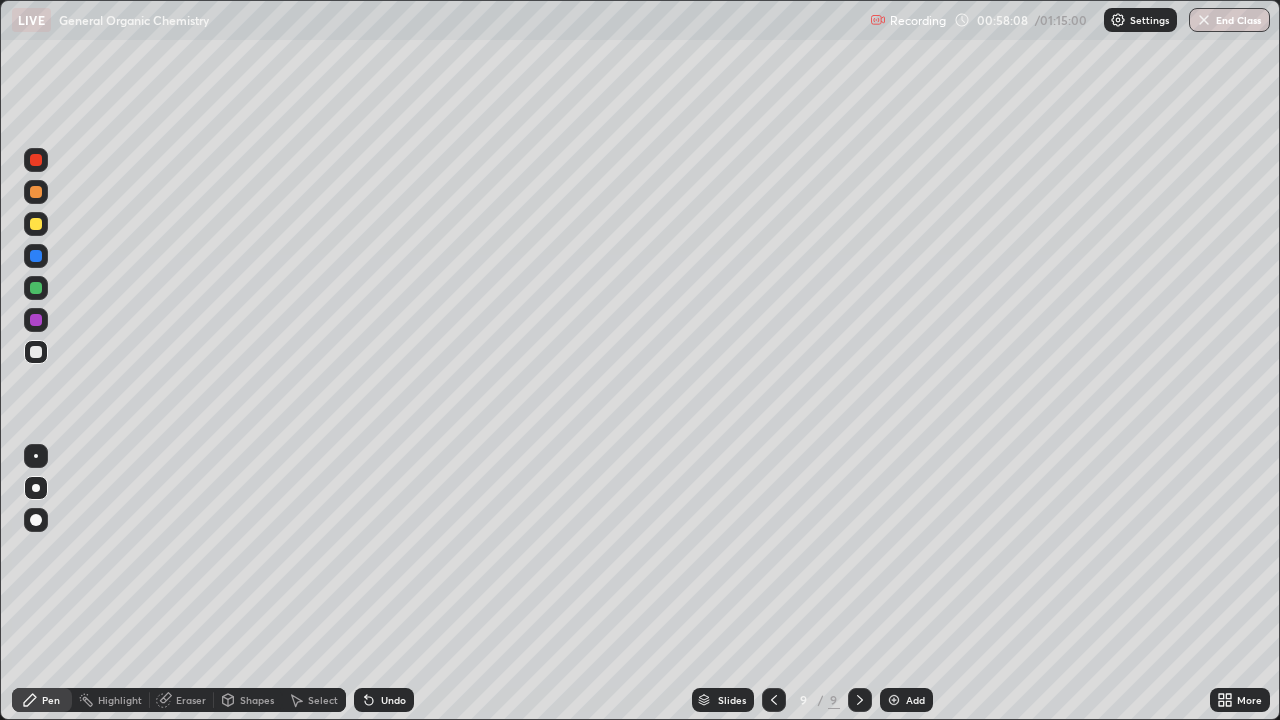 click on "Undo" at bounding box center [384, 700] 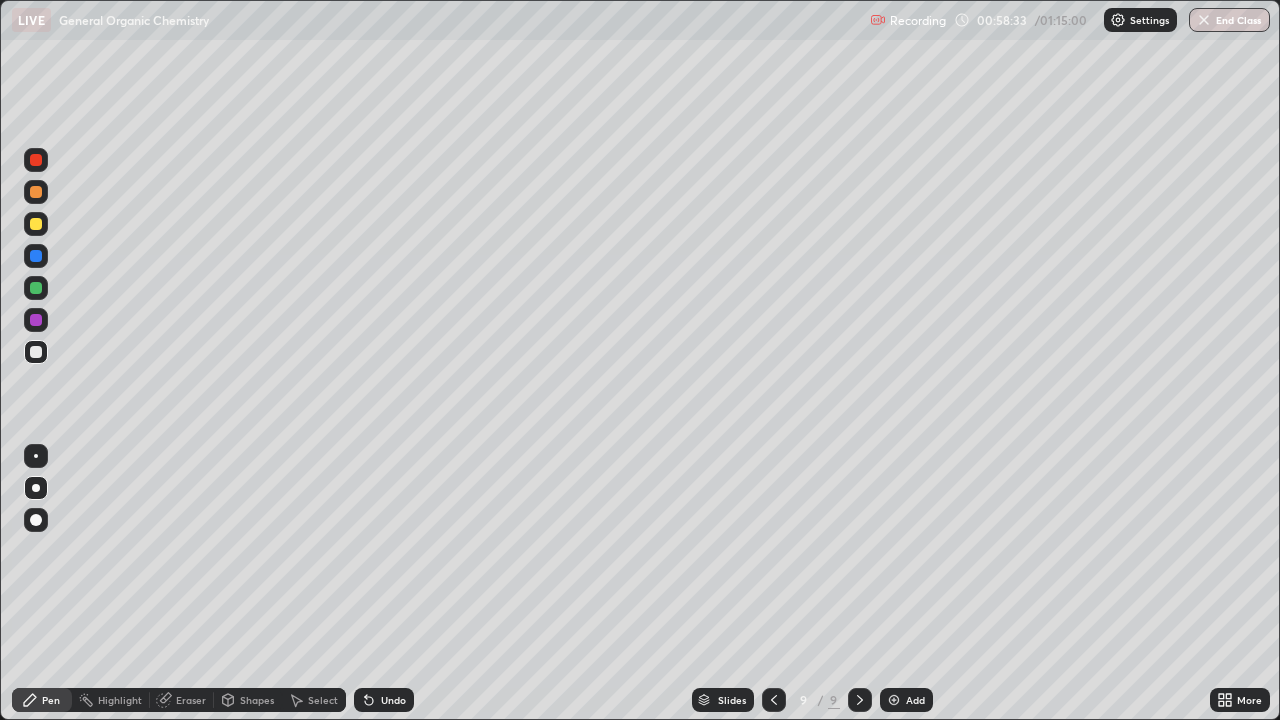 click on "Eraser" at bounding box center [182, 700] 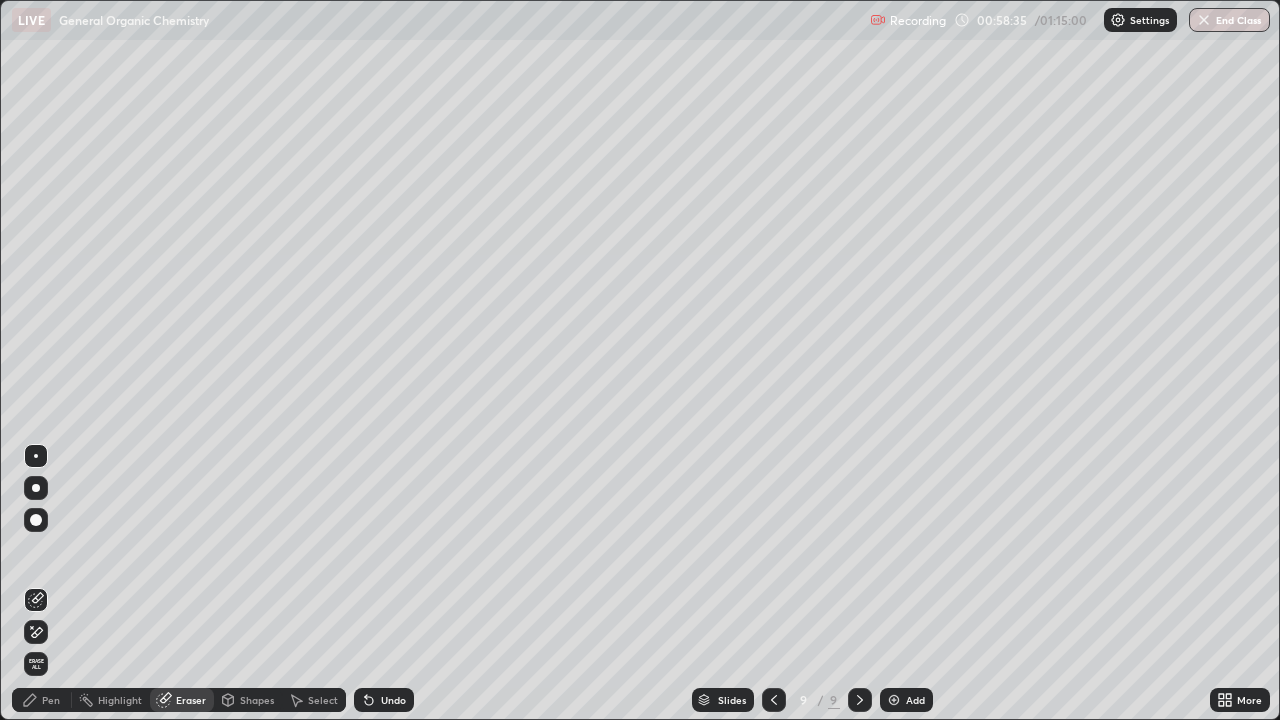 click on "Pen" at bounding box center [42, 700] 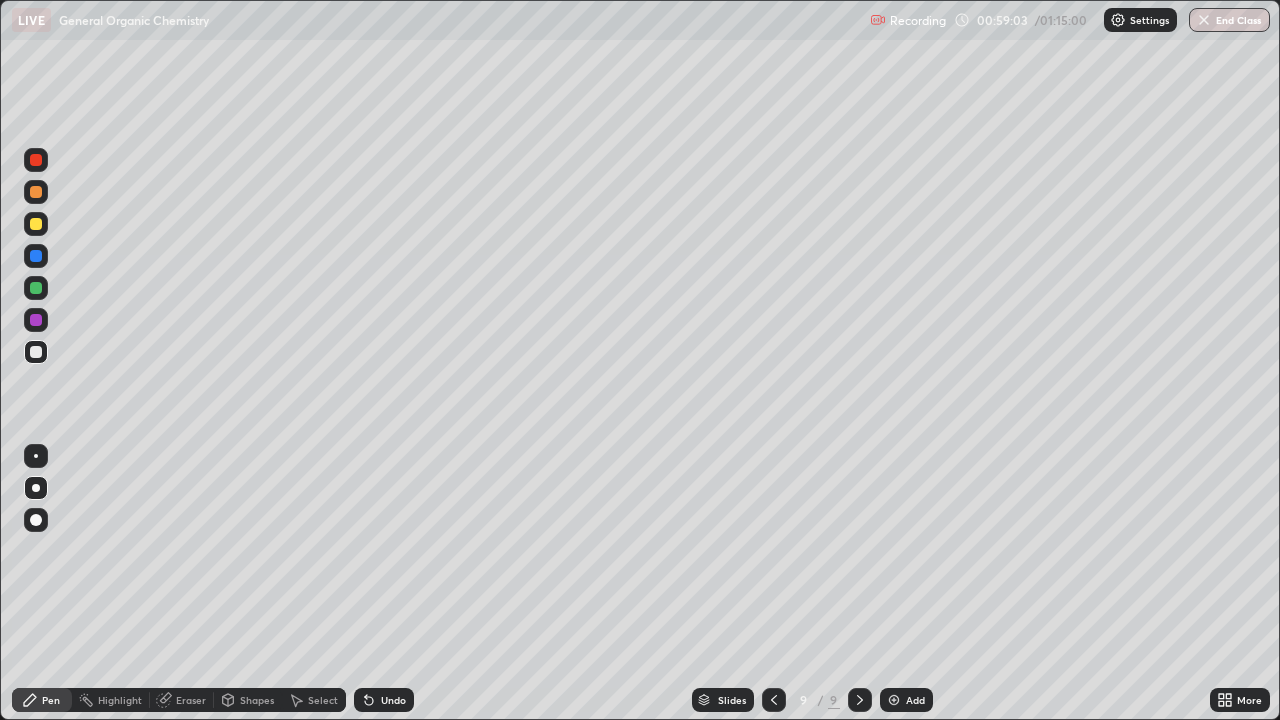 click 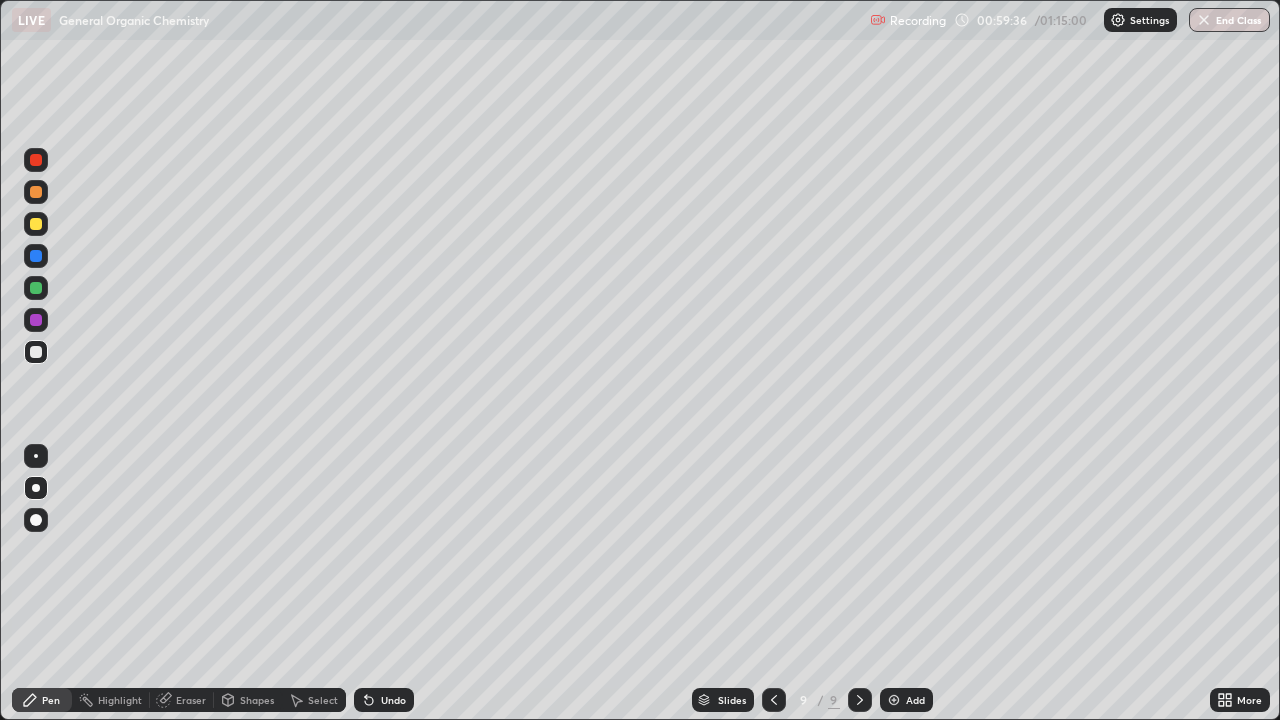 click on "Undo" at bounding box center (384, 700) 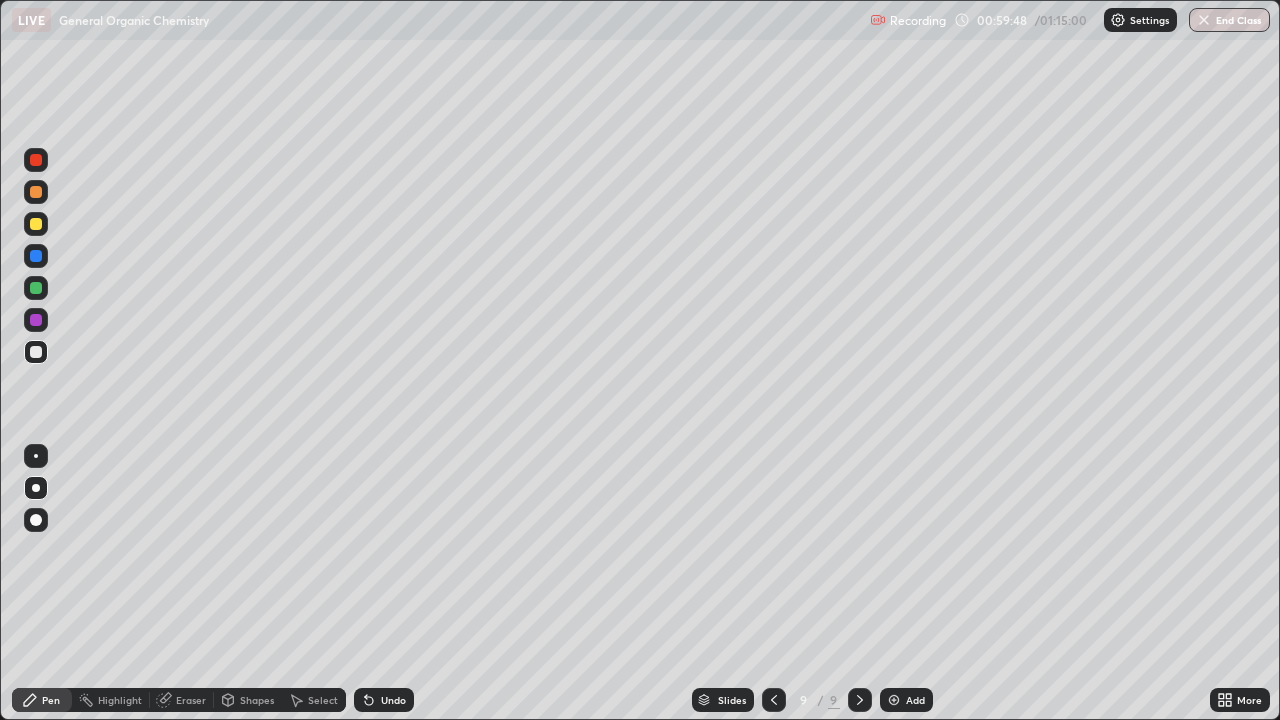click at bounding box center (36, 224) 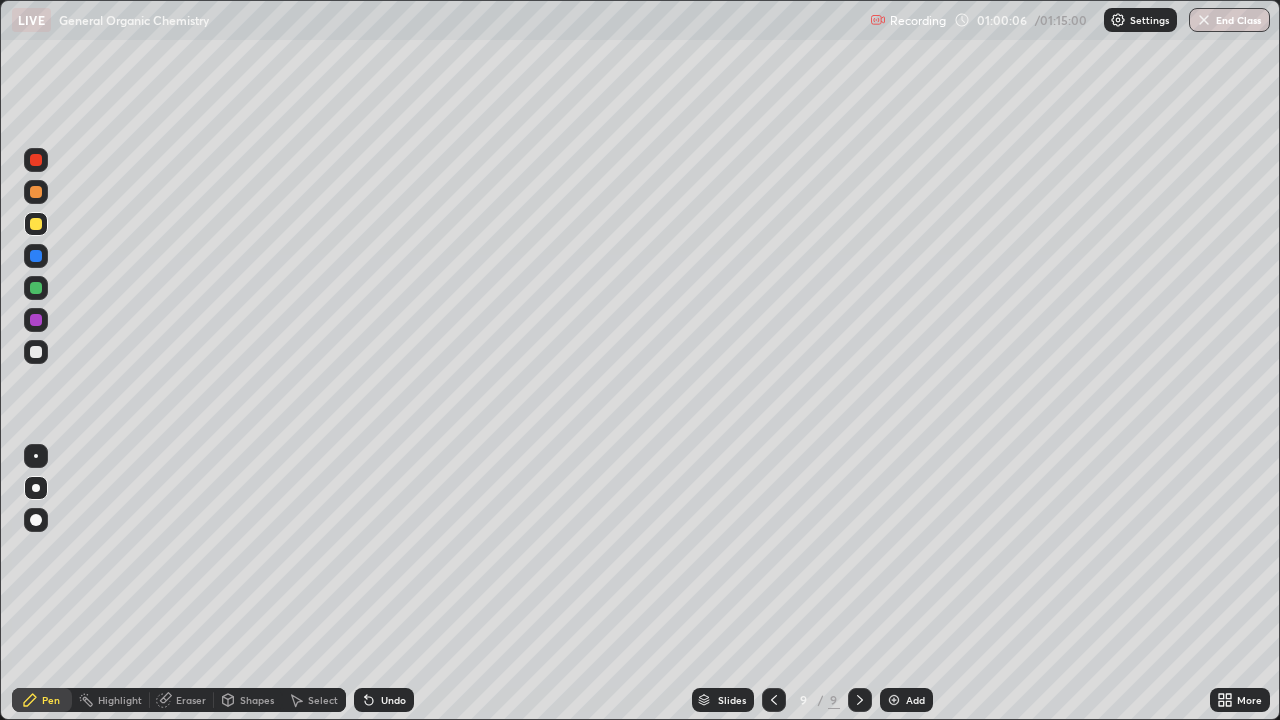 click on "Undo" at bounding box center (384, 700) 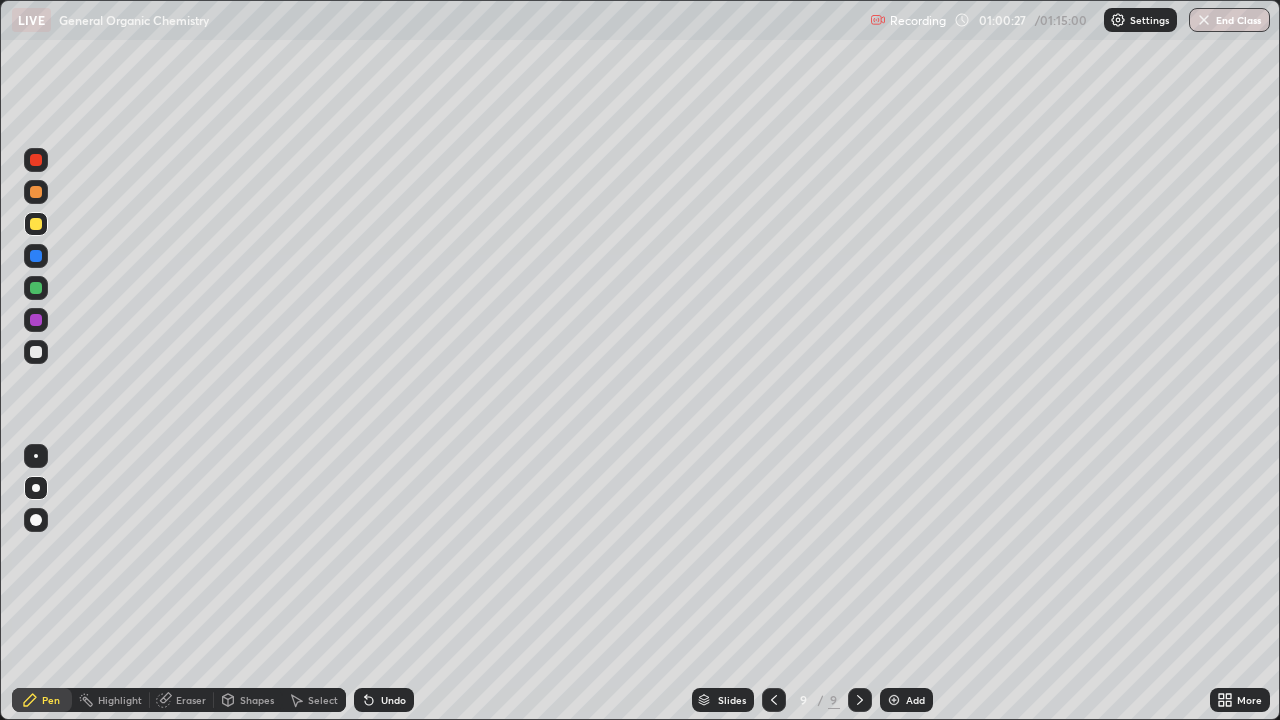 click at bounding box center (36, 352) 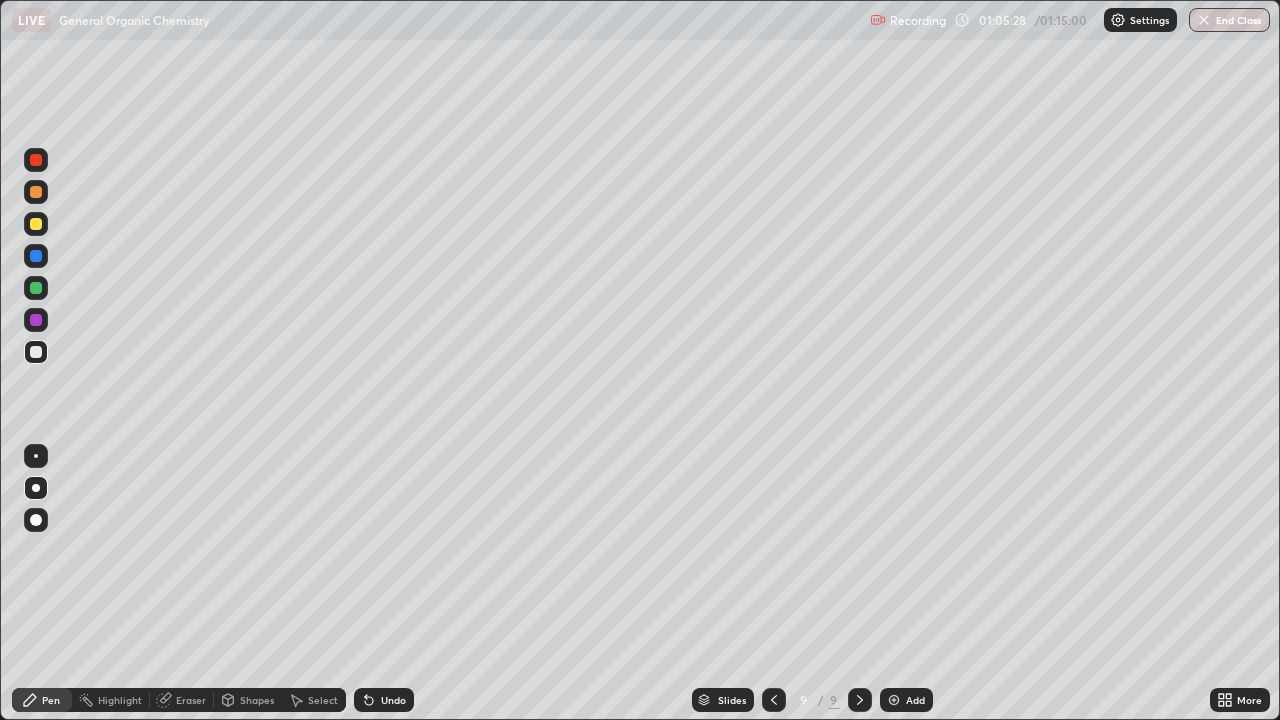 click on "Add" at bounding box center [906, 700] 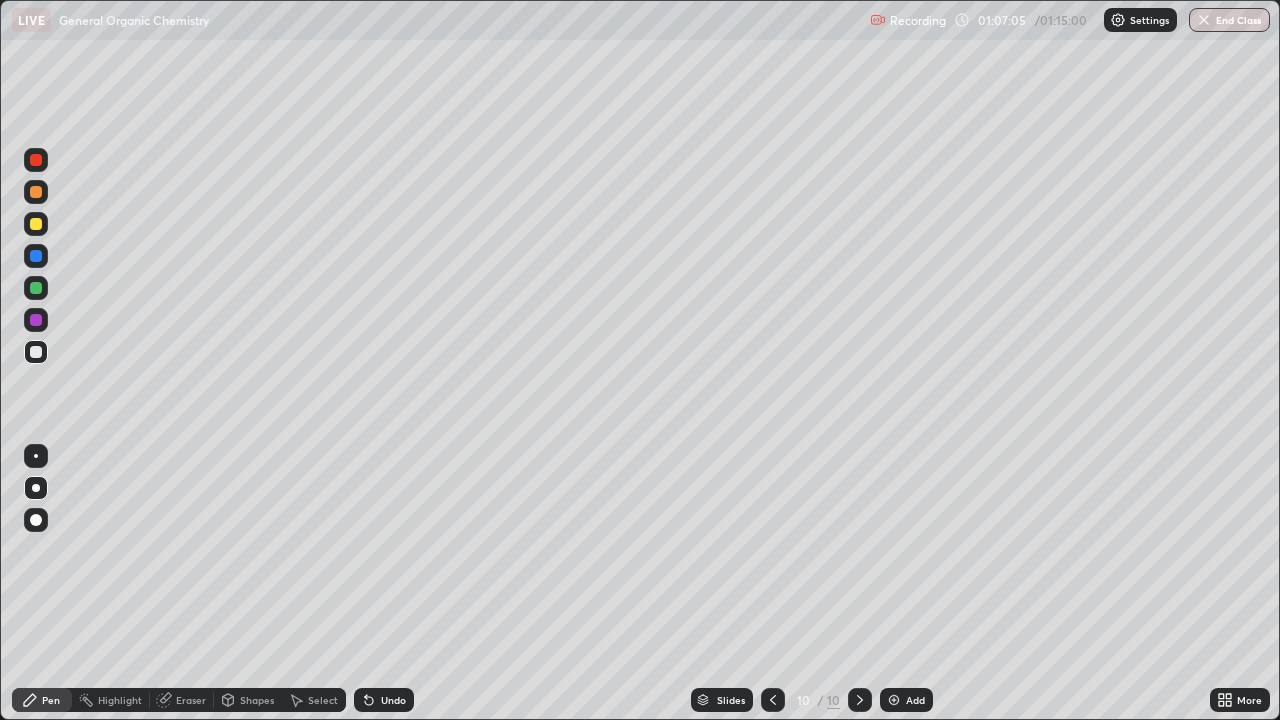click at bounding box center [36, 224] 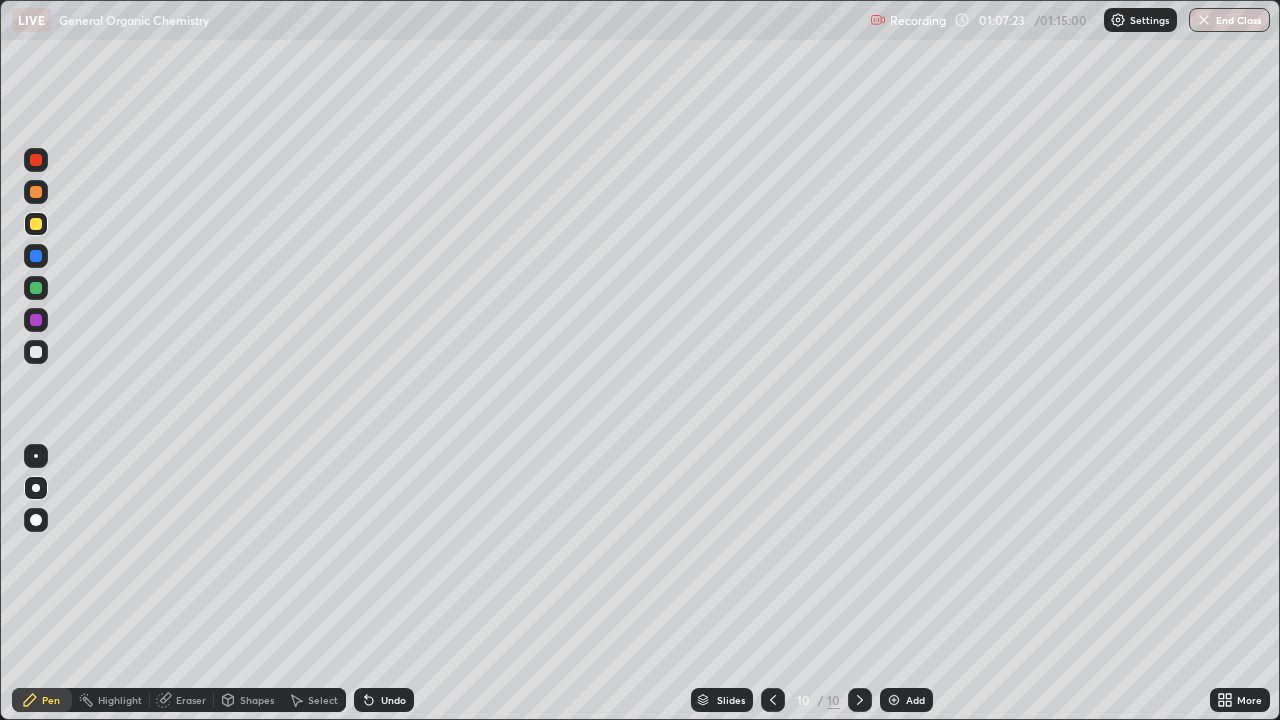 click at bounding box center [36, 352] 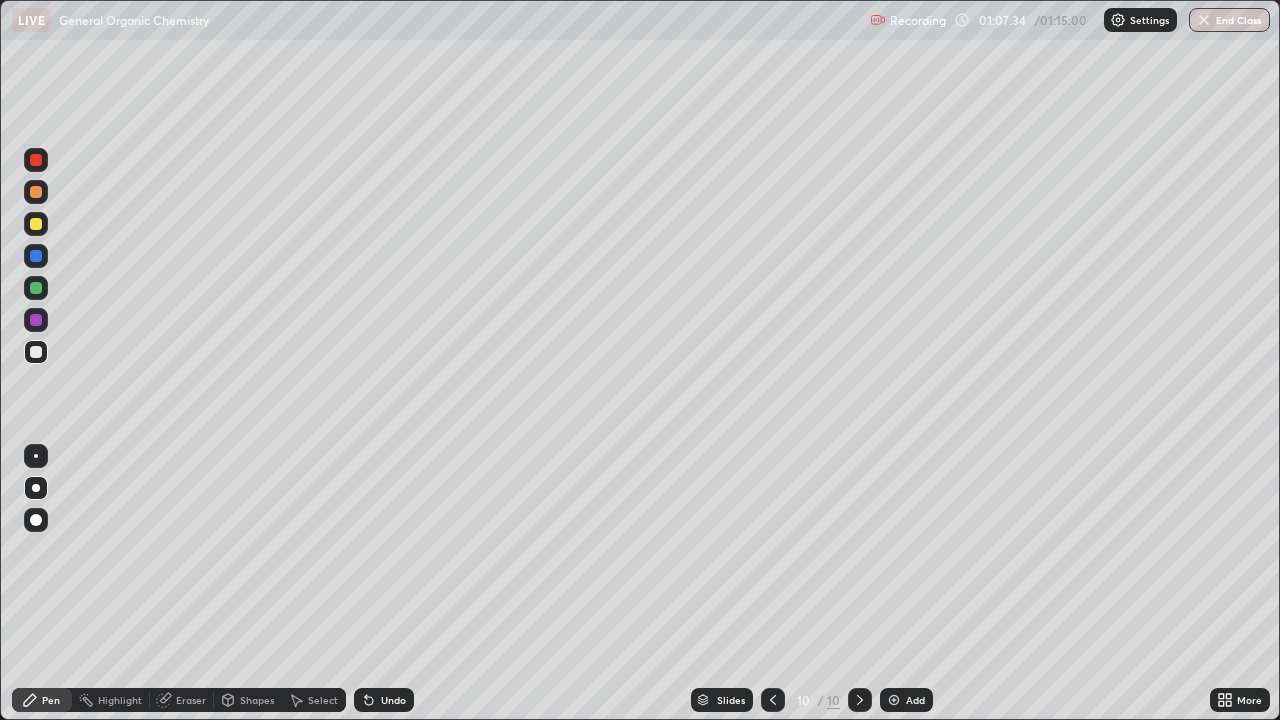 click at bounding box center [36, 160] 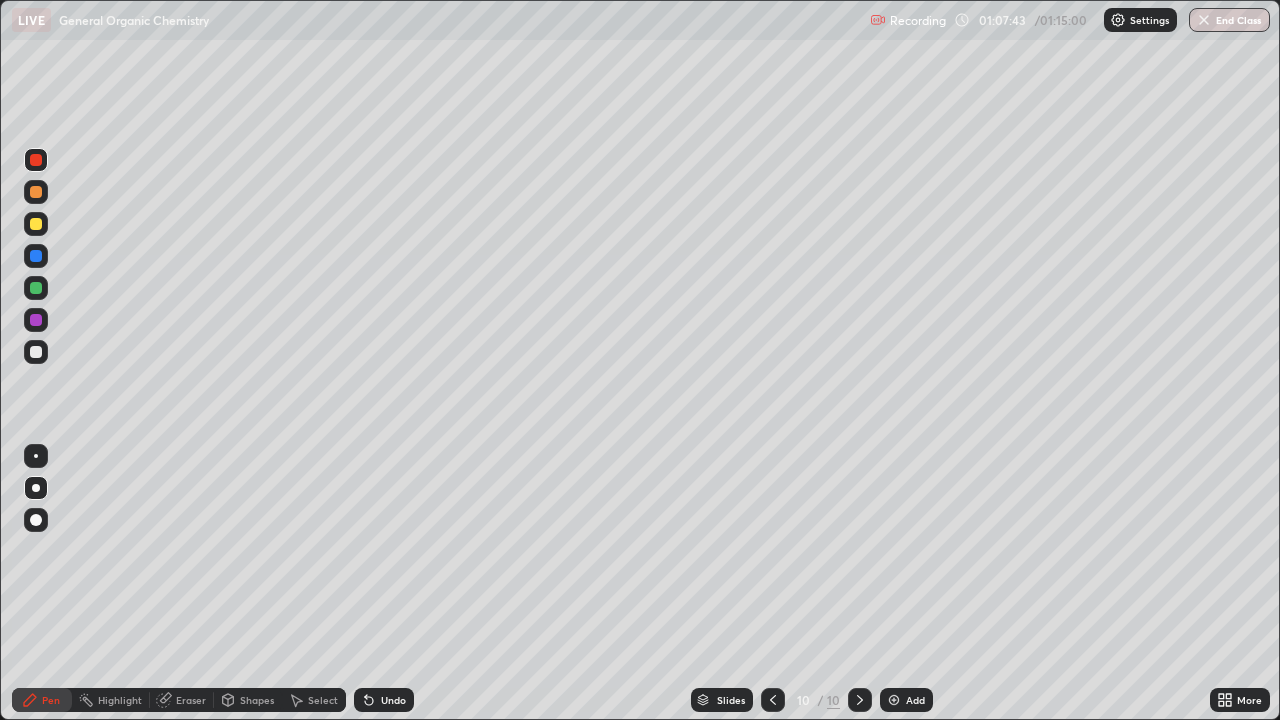 click at bounding box center (36, 288) 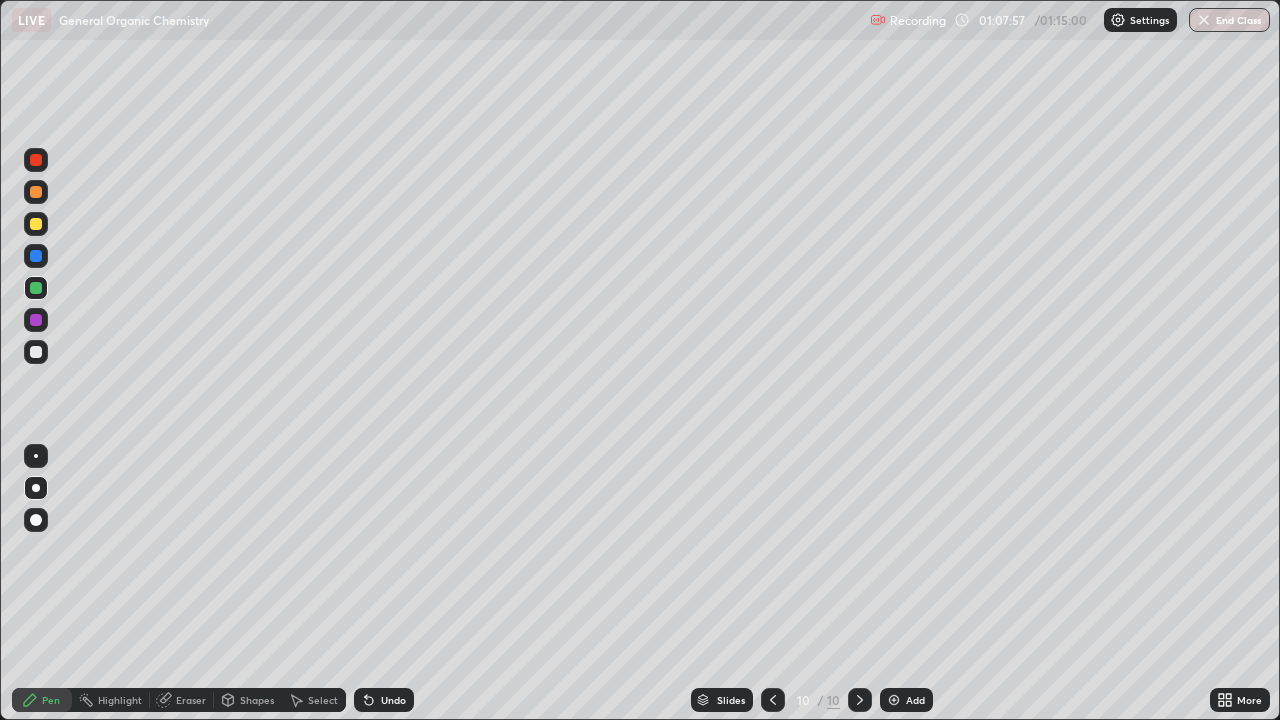 click at bounding box center (36, 352) 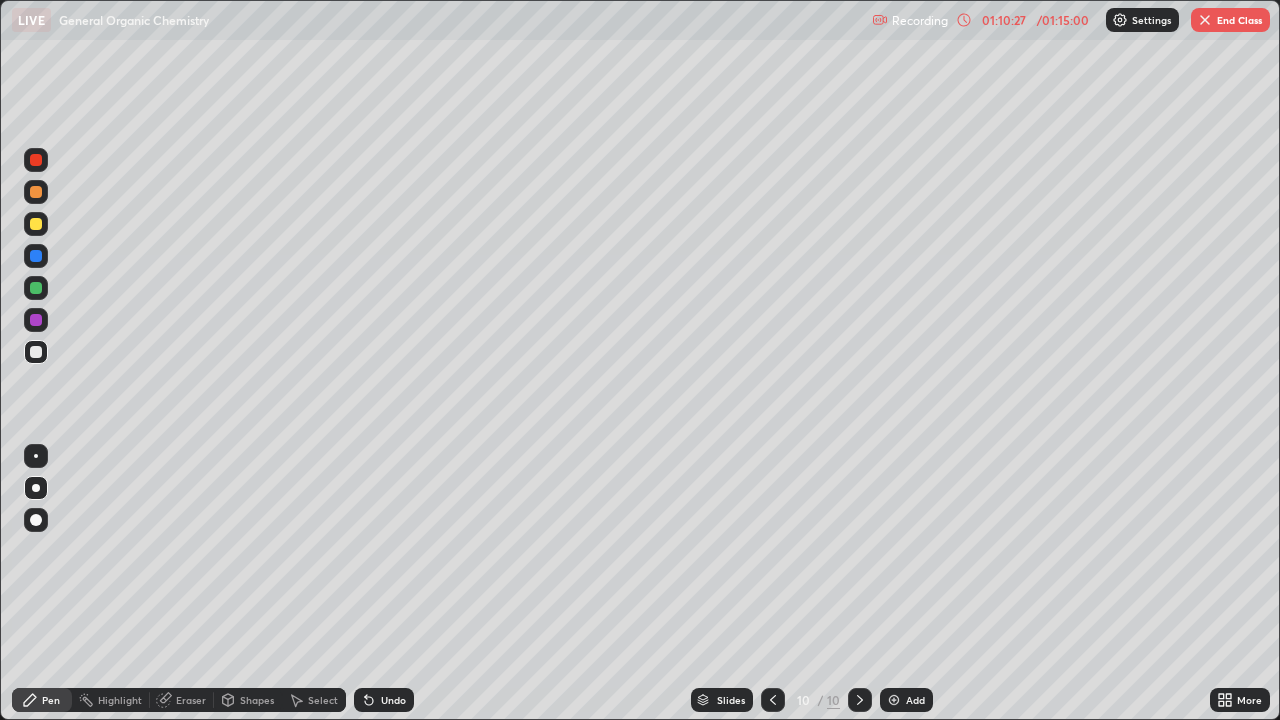 click on "End Class" at bounding box center [1230, 20] 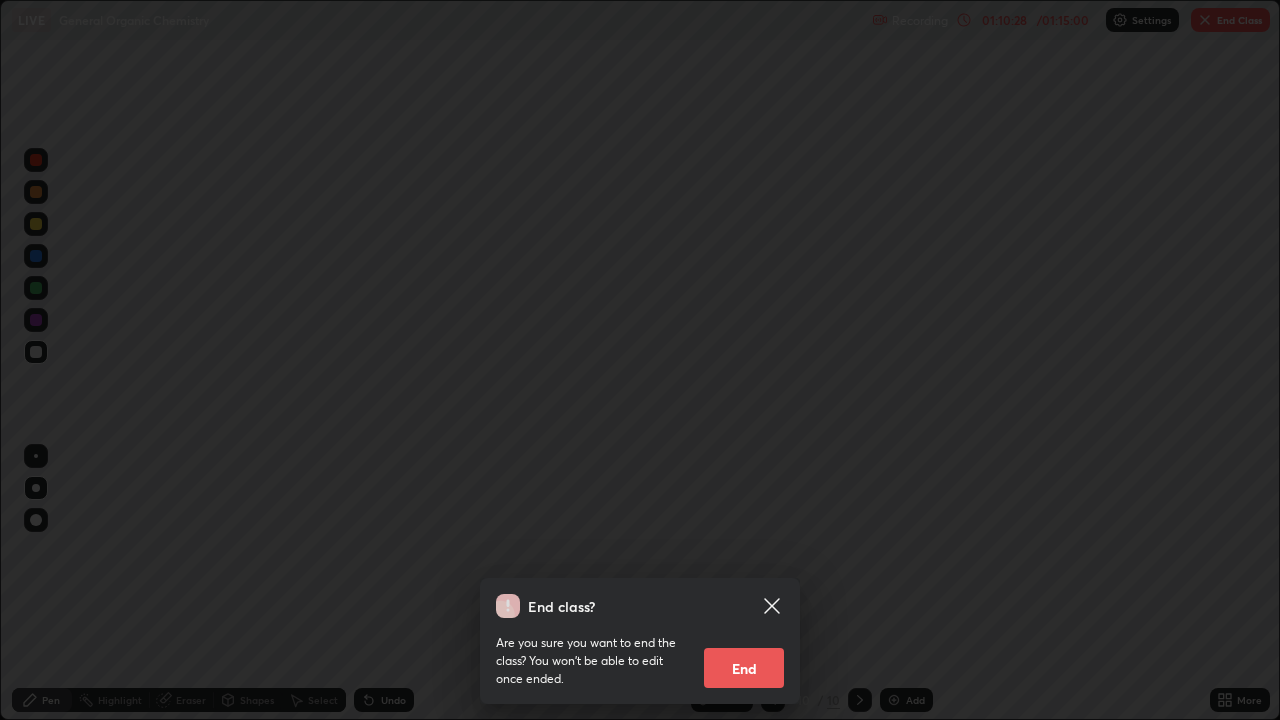 click on "End" at bounding box center [744, 668] 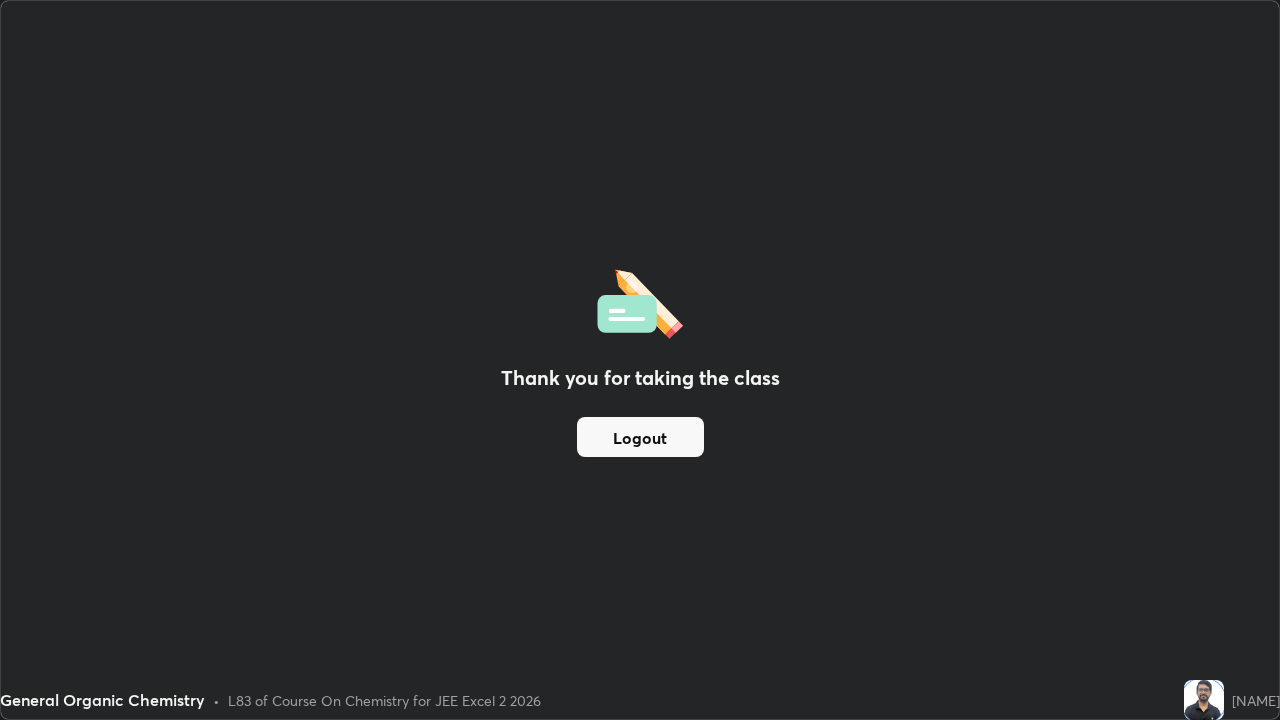 click on "Thank you for taking the class Logout" at bounding box center (640, 360) 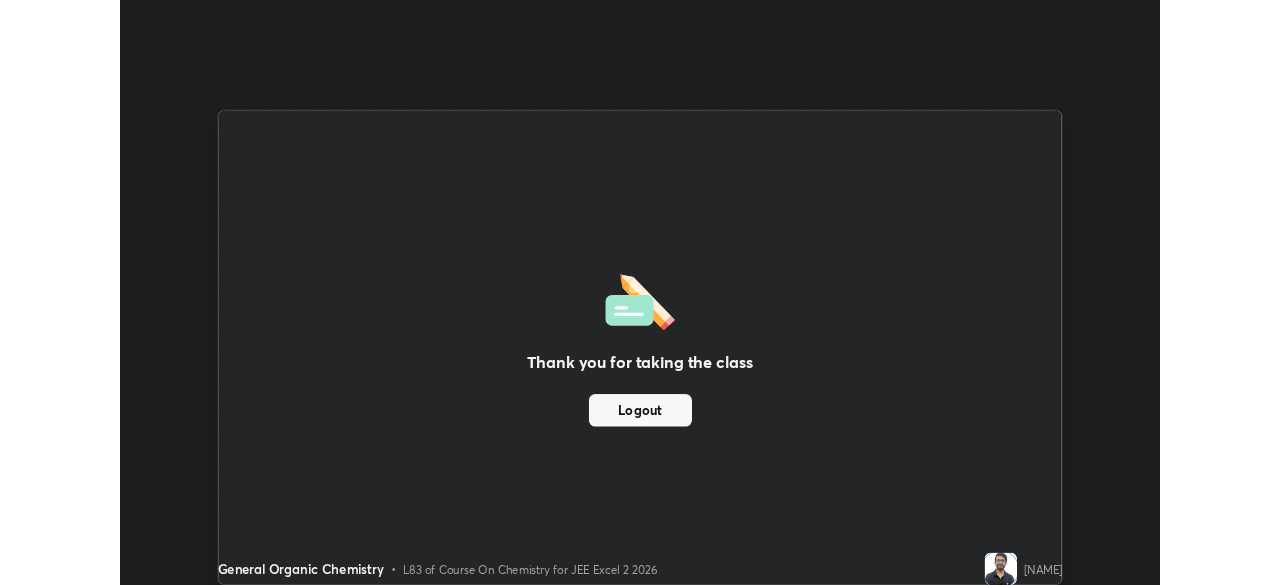 scroll, scrollTop: 585, scrollLeft: 1280, axis: both 